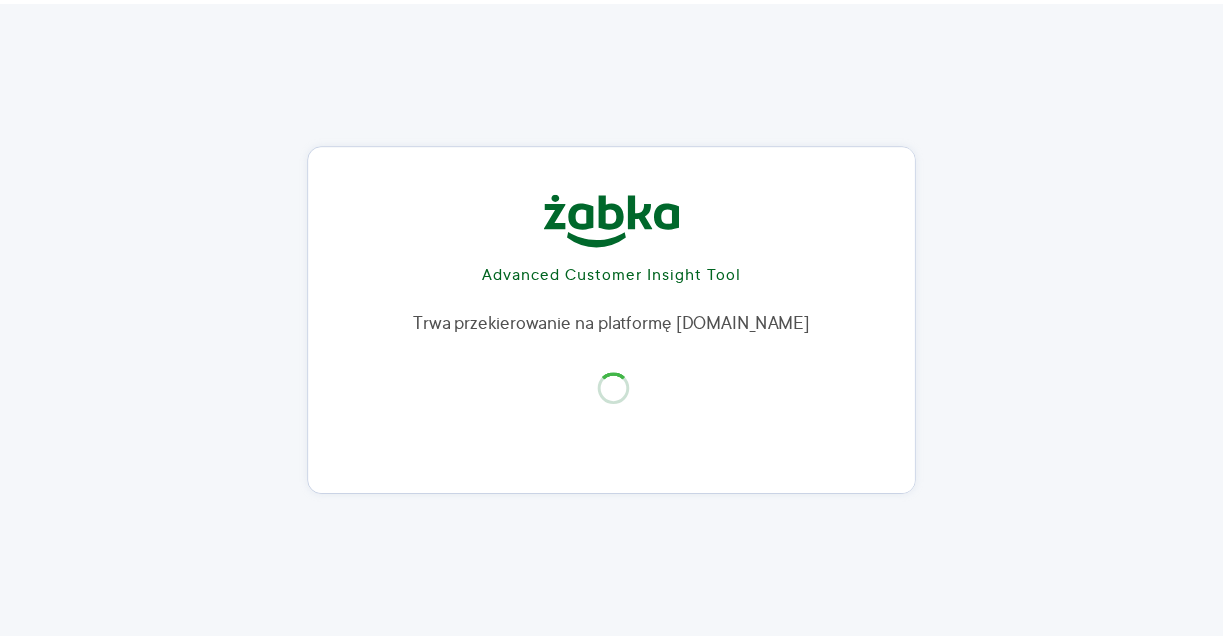 scroll, scrollTop: 0, scrollLeft: 0, axis: both 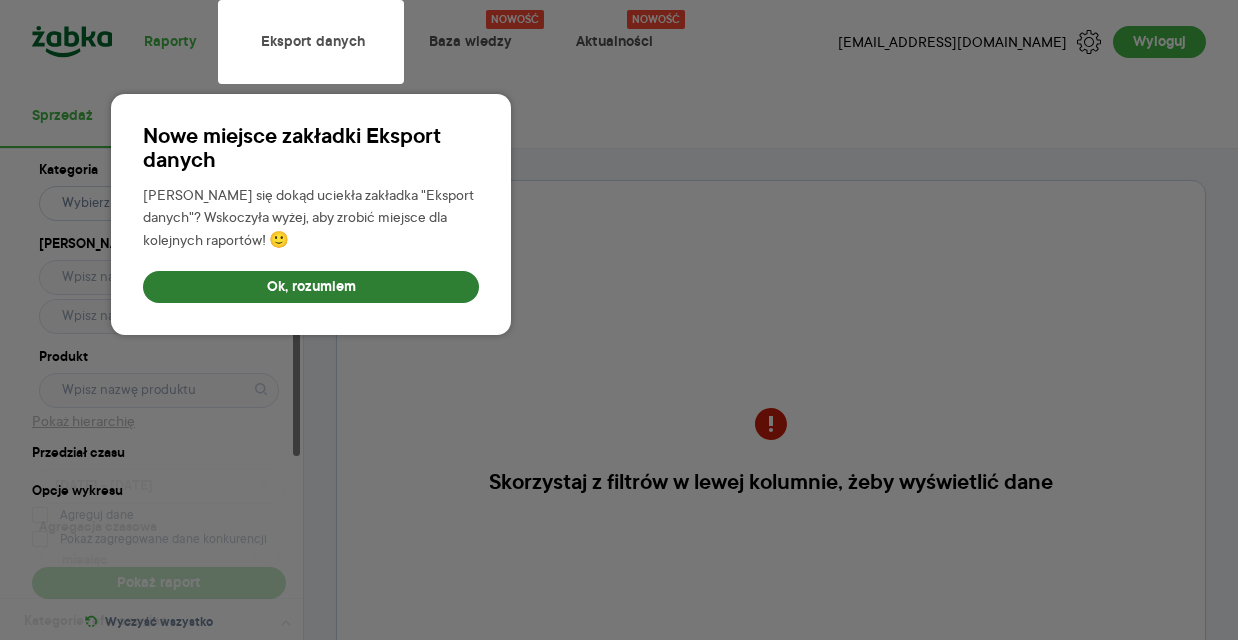 click on "Ok, rozumiem" at bounding box center [311, 287] 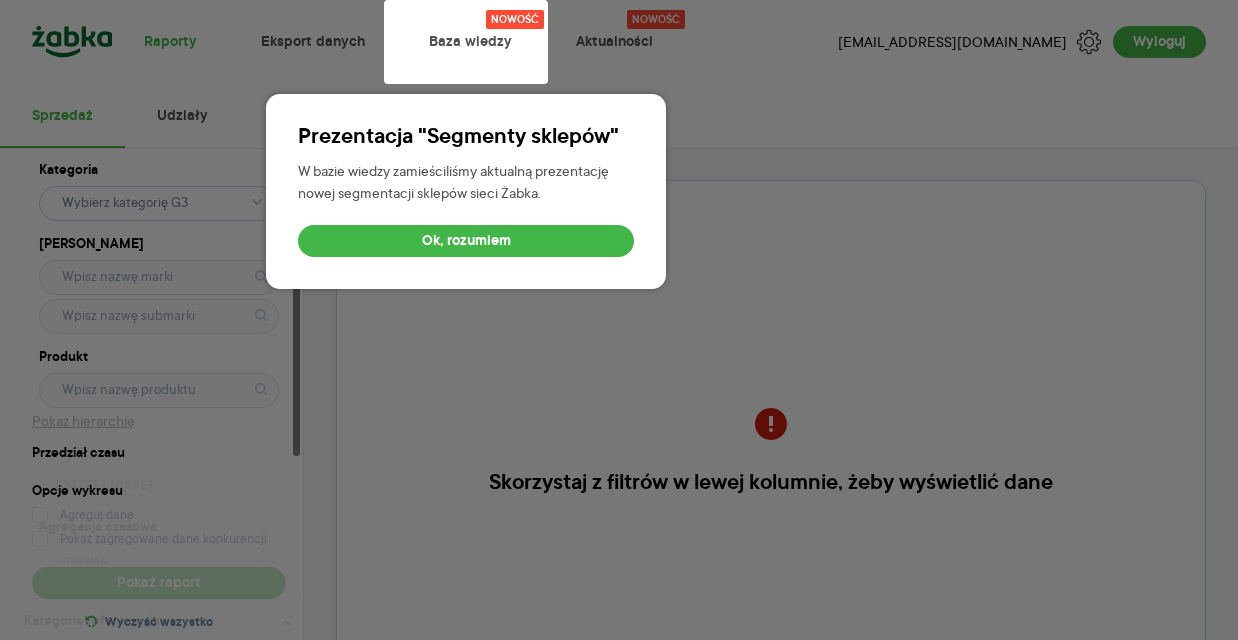 click on "Ok, rozumiem" at bounding box center (466, 241) 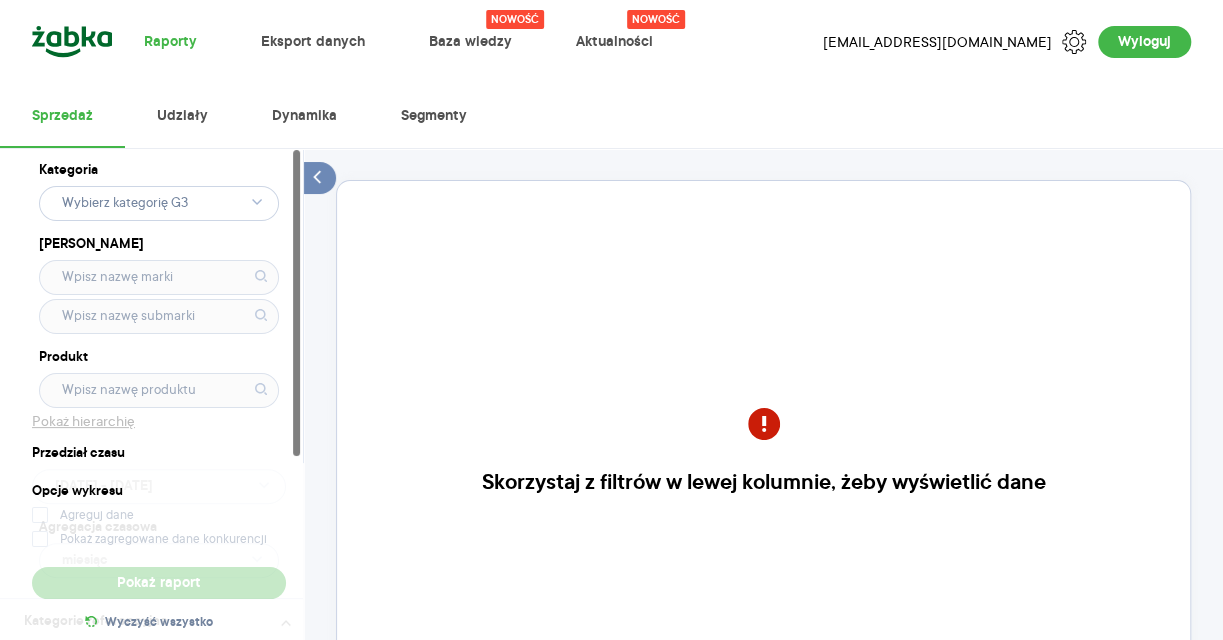 click 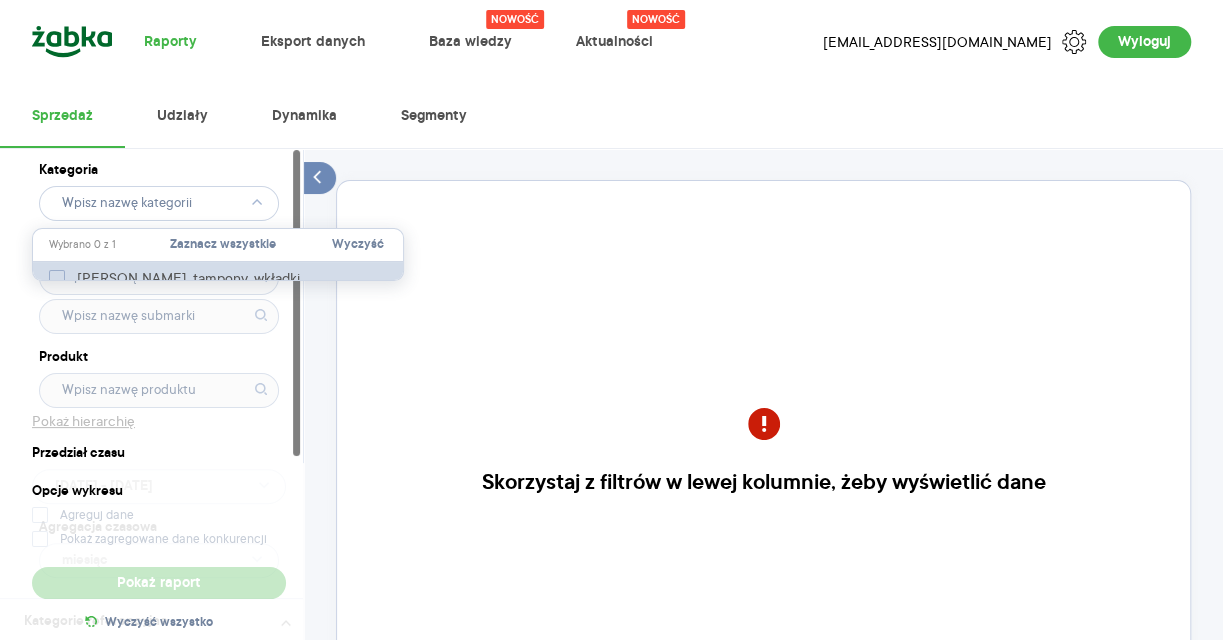 click on "Podpaski, tampony, wkładki" at bounding box center [188, 278] 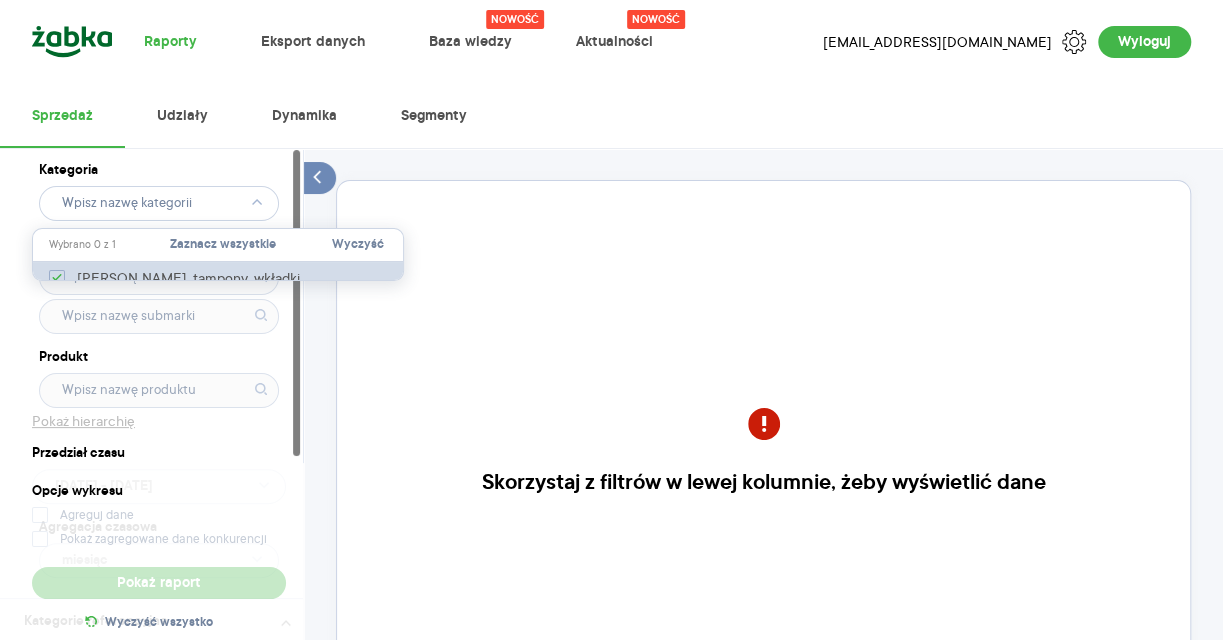 type on "Pobieranie" 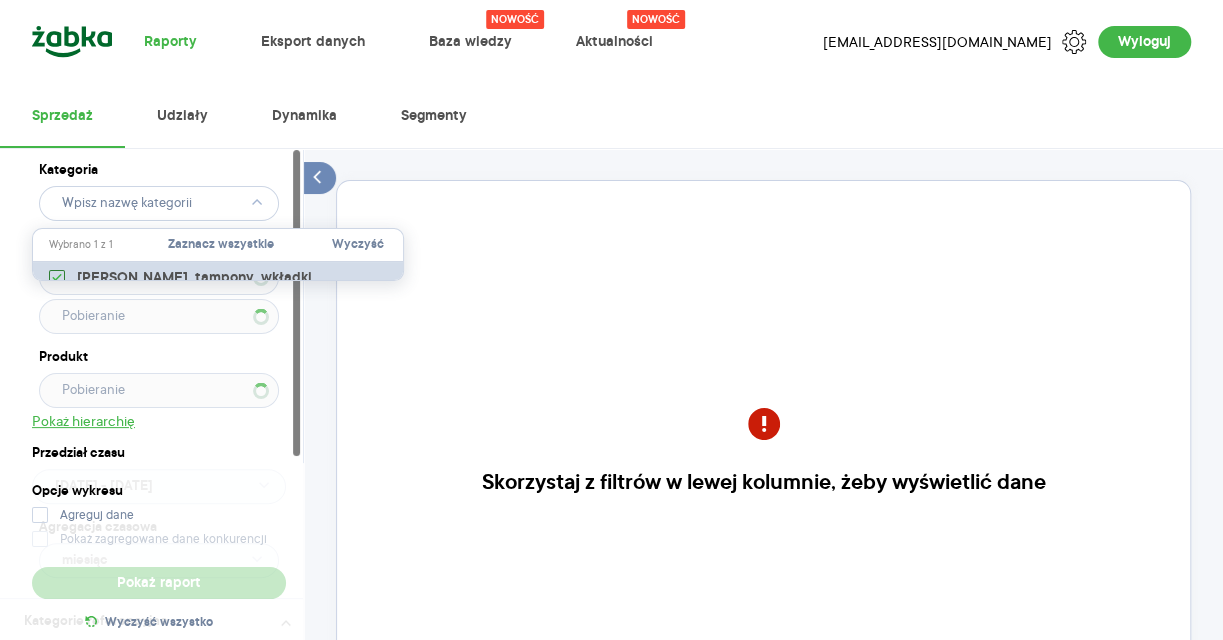 type 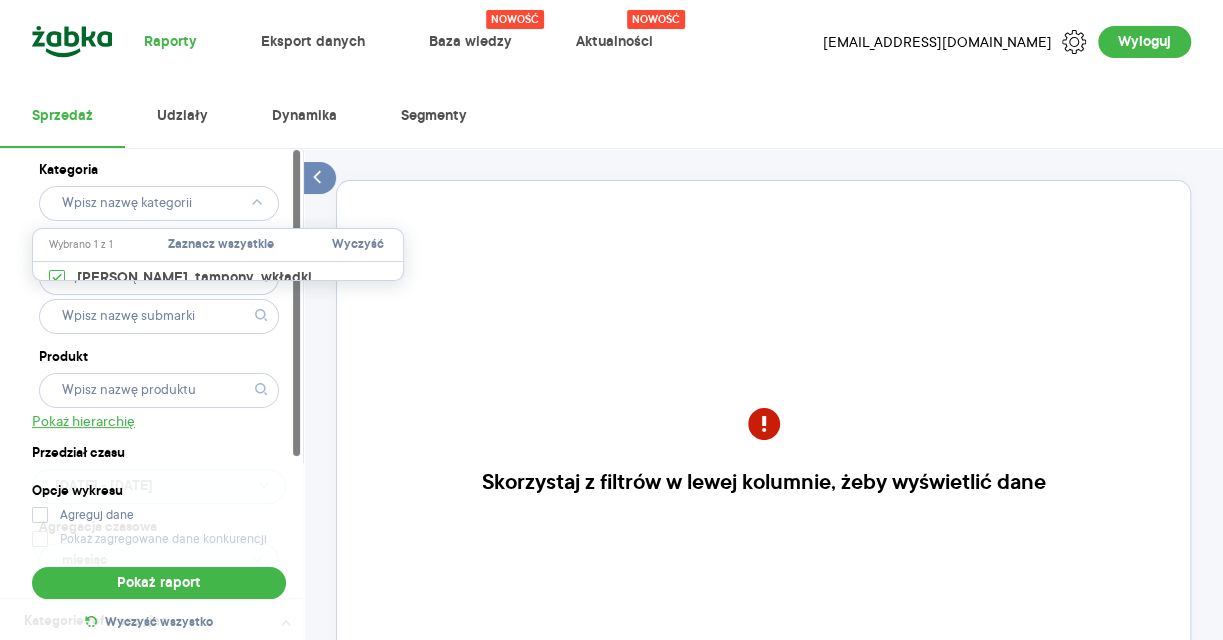 click 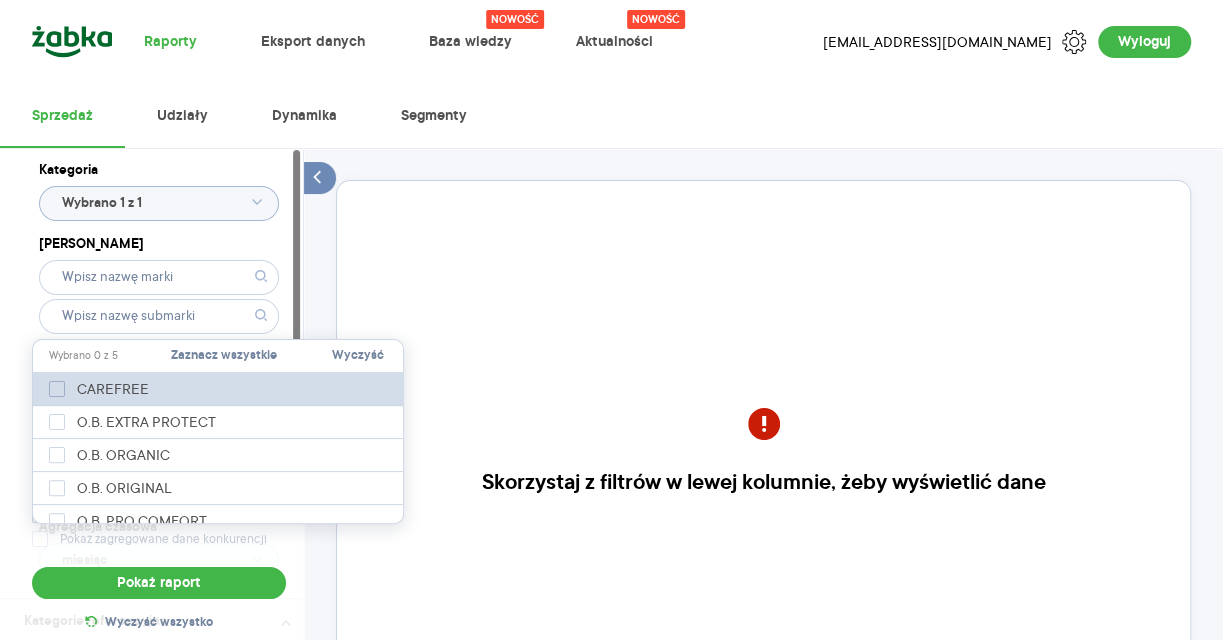 click on "CAREFREE" at bounding box center [113, 389] 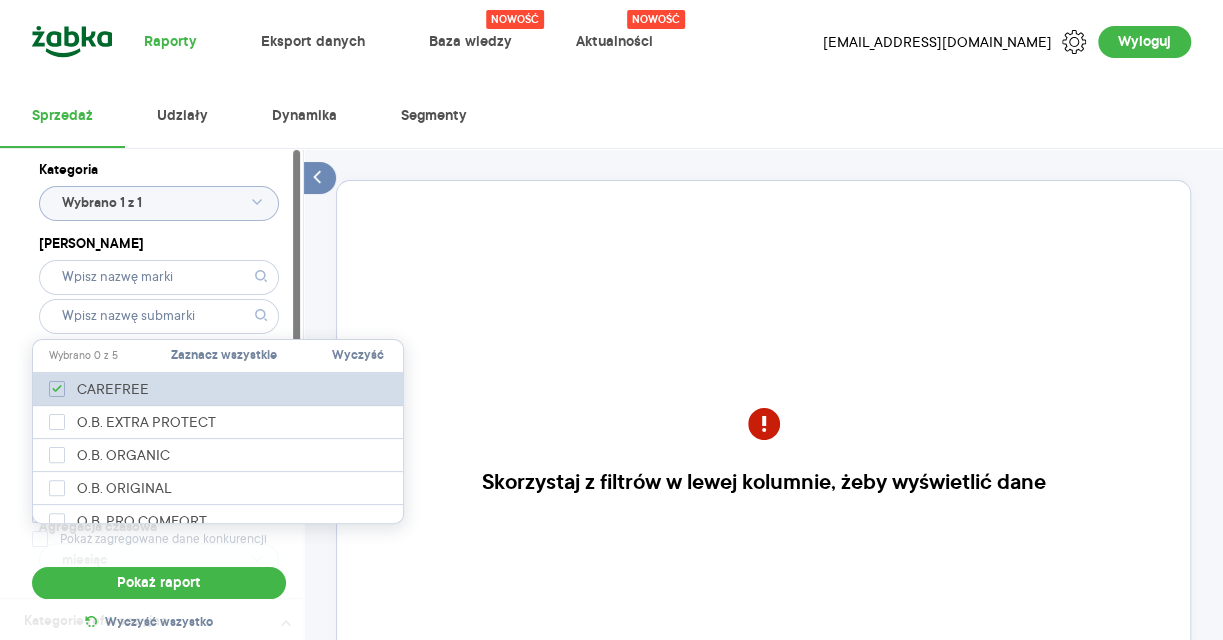 checkbox on "true" 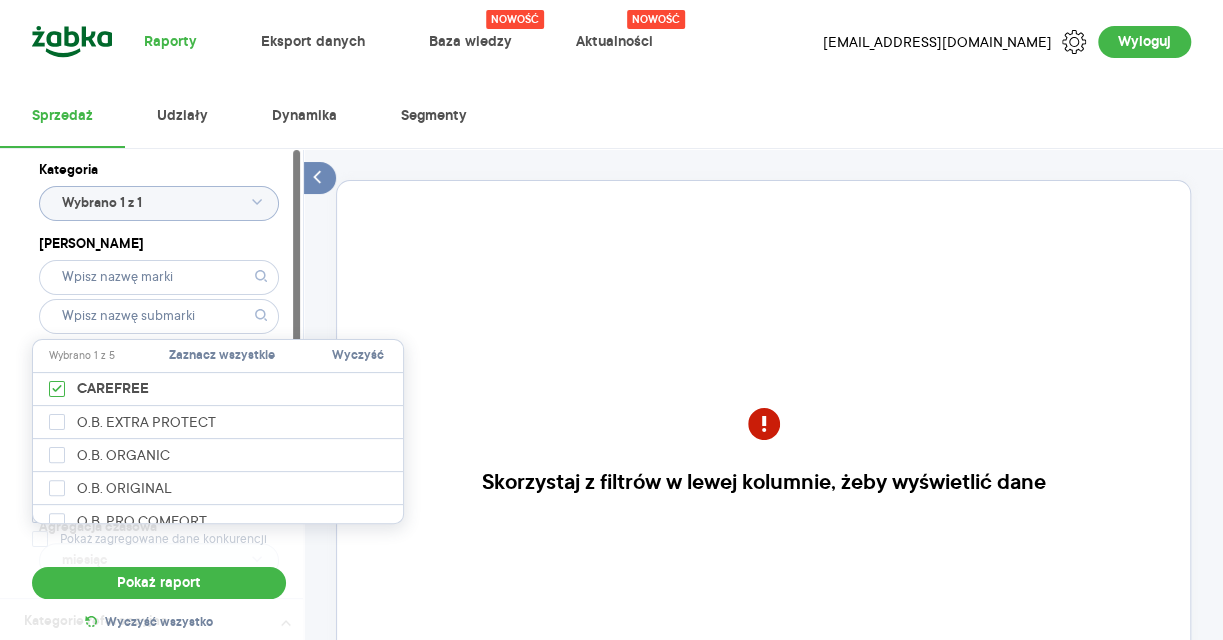 click on "Kategoria Wybrano 1 z 1 Marka Produkt Pokaż hierarchię Przedział czasu 2025.06.01 - 2025.06.30 Agregacja czasowa miesiąc" at bounding box center (159, 373) 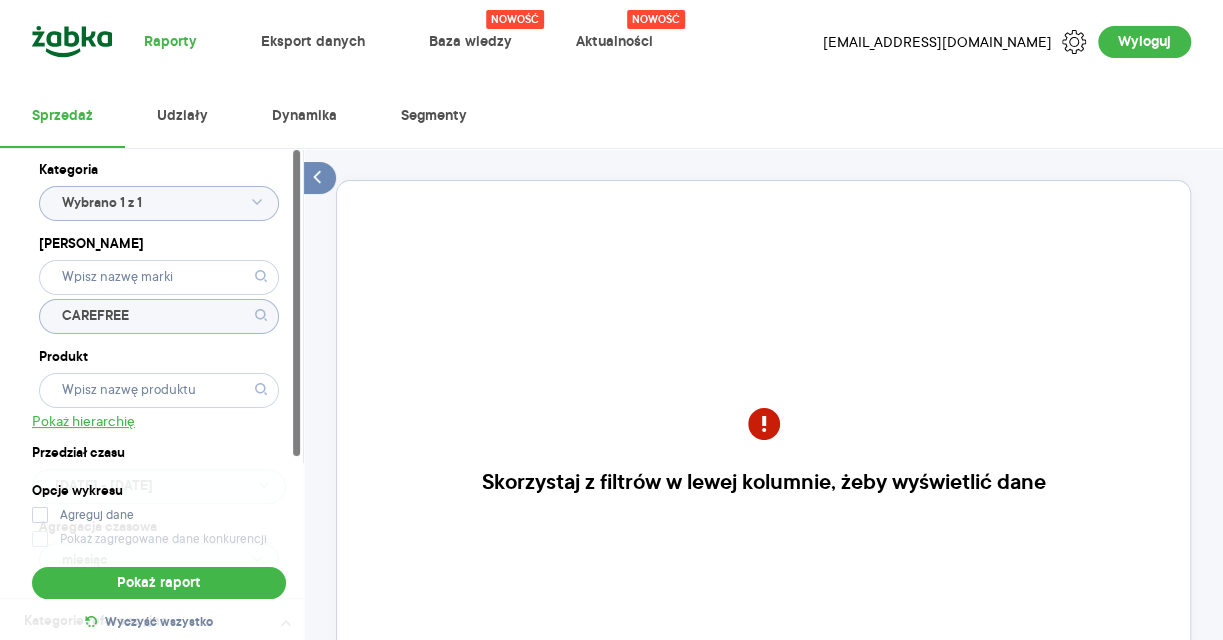 click 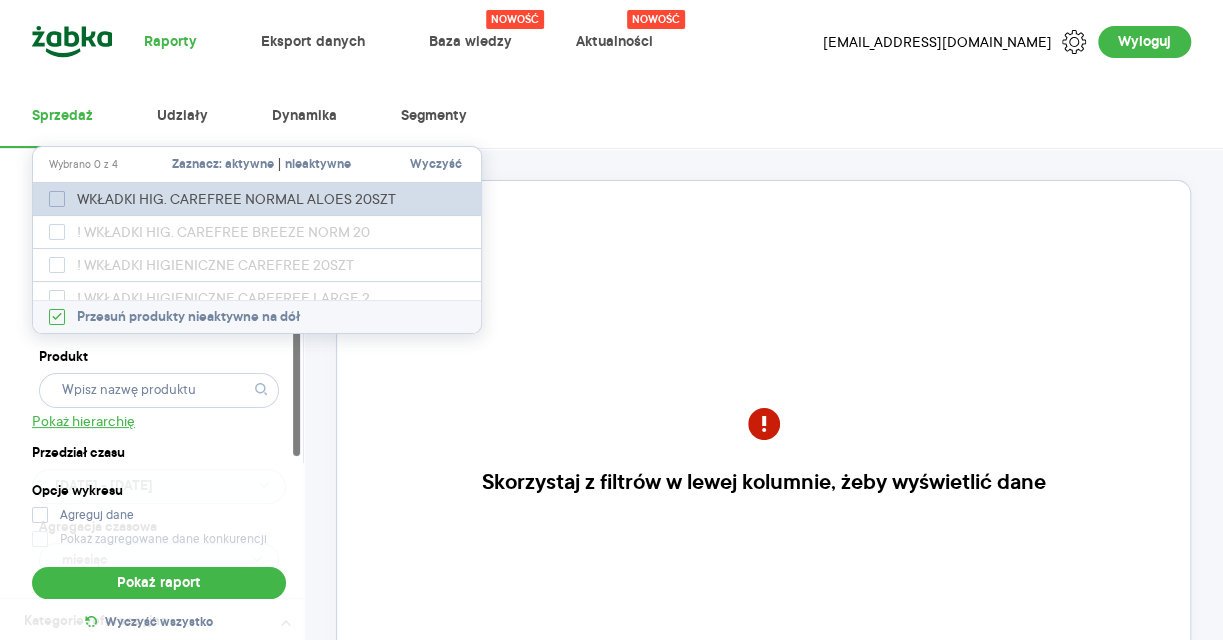 click on "WKŁADKI HIG. CAREFREE NORMAL ALOES 20SZT" at bounding box center (241, 199) 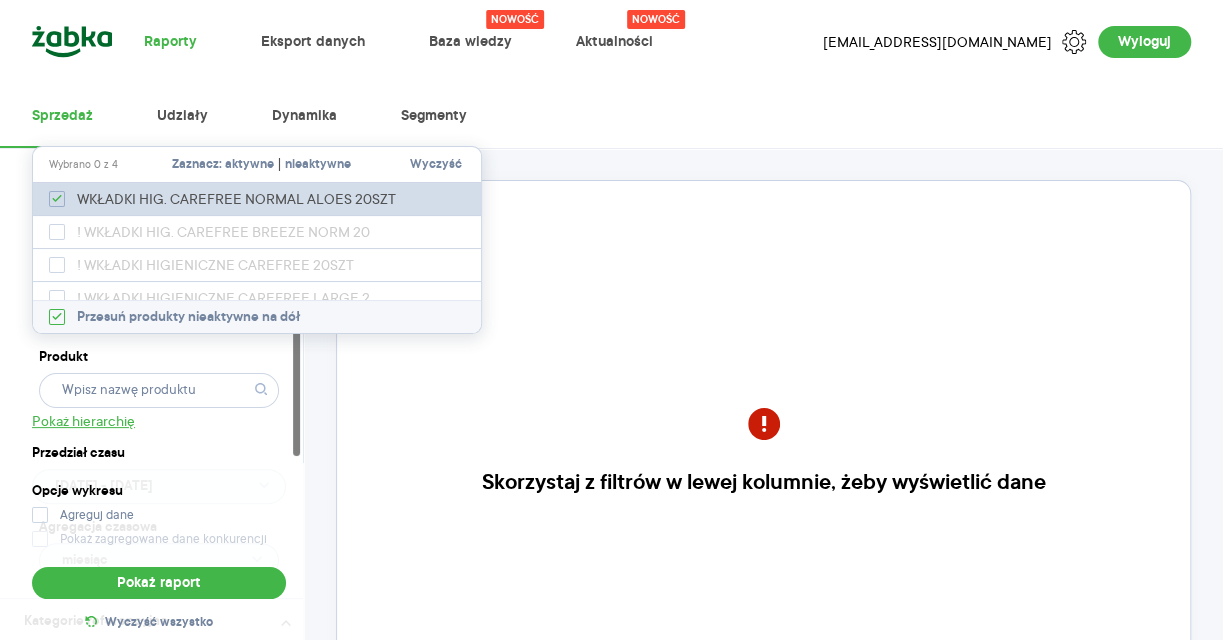 checkbox on "true" 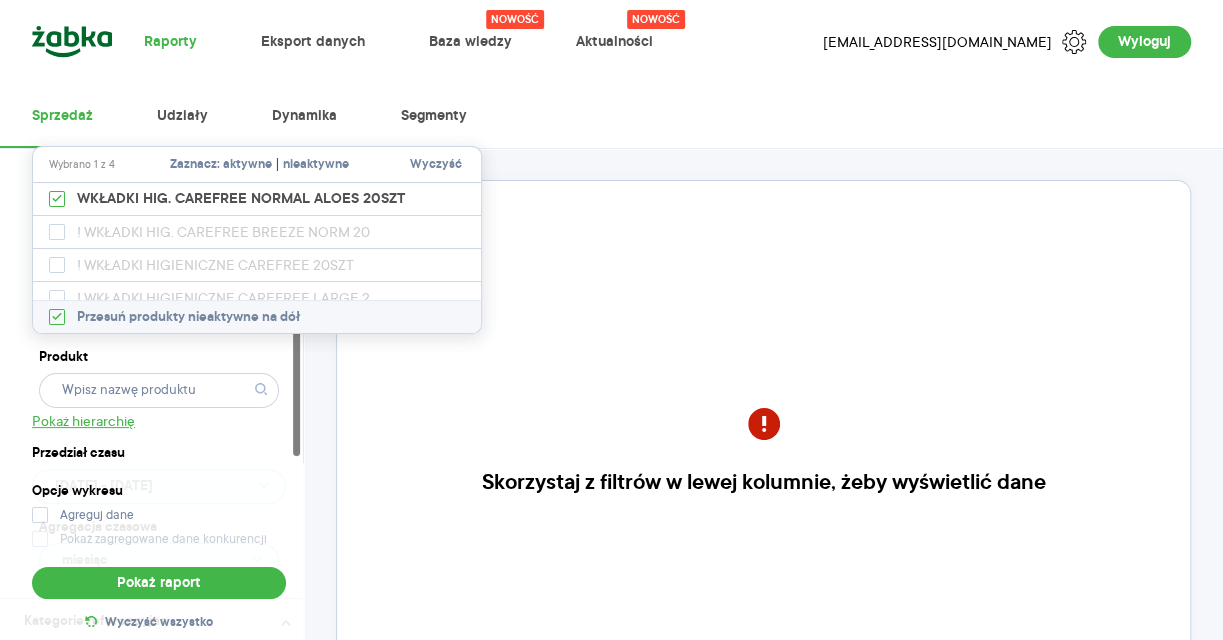scroll, scrollTop: 298, scrollLeft: 0, axis: vertical 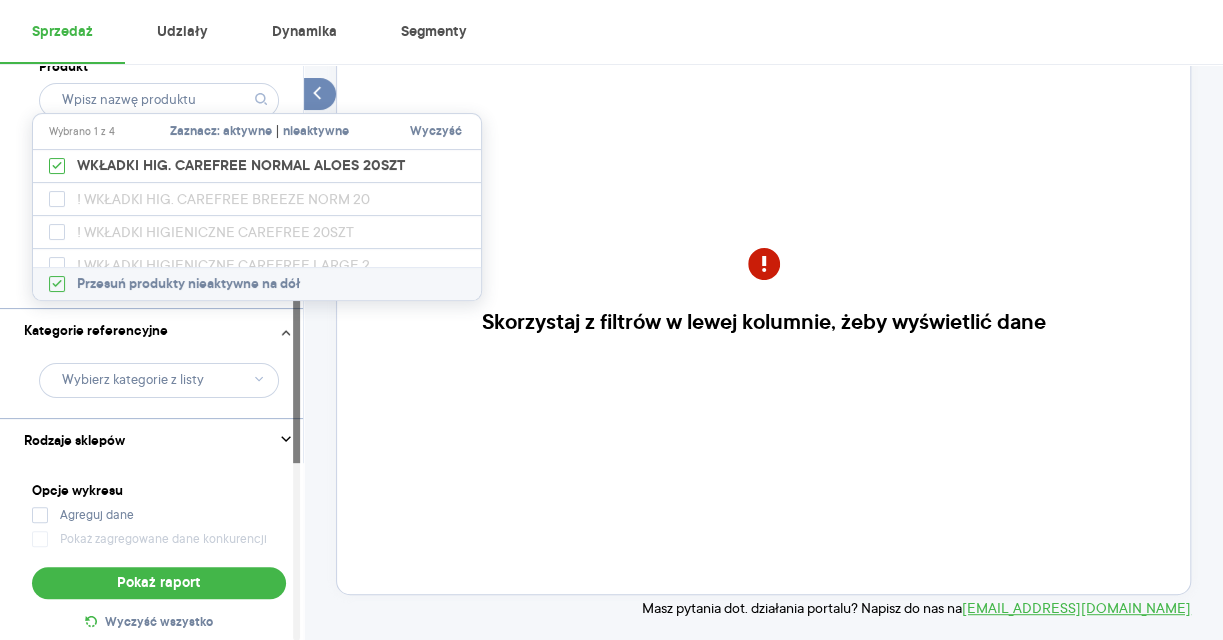 click 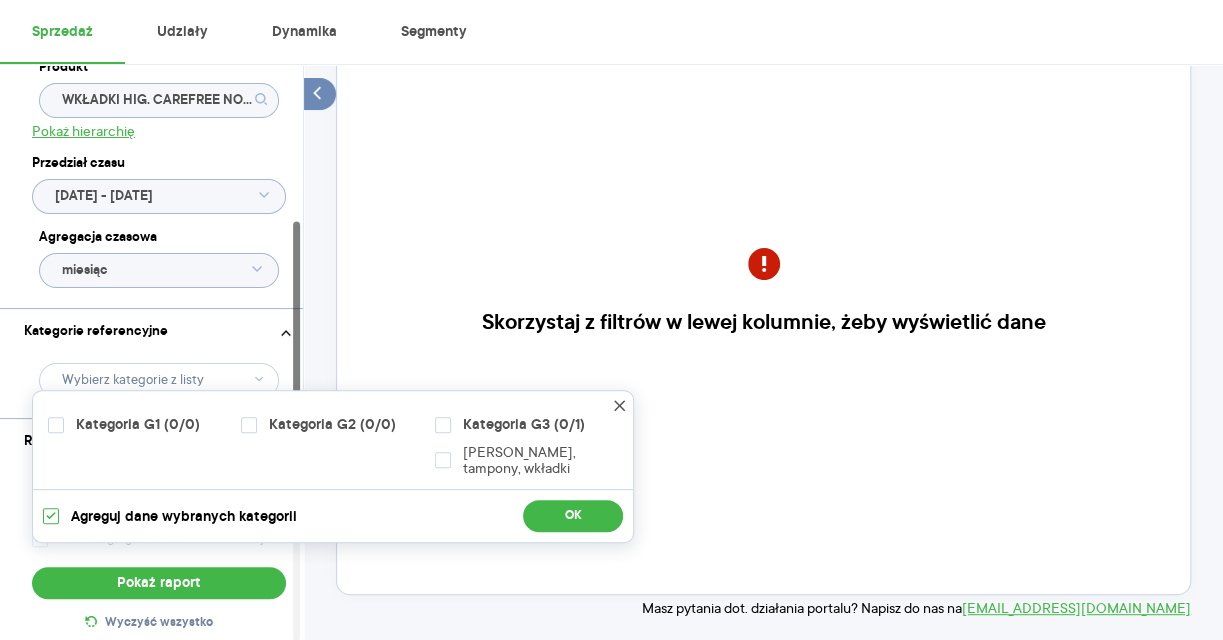 click on "miesiąc" 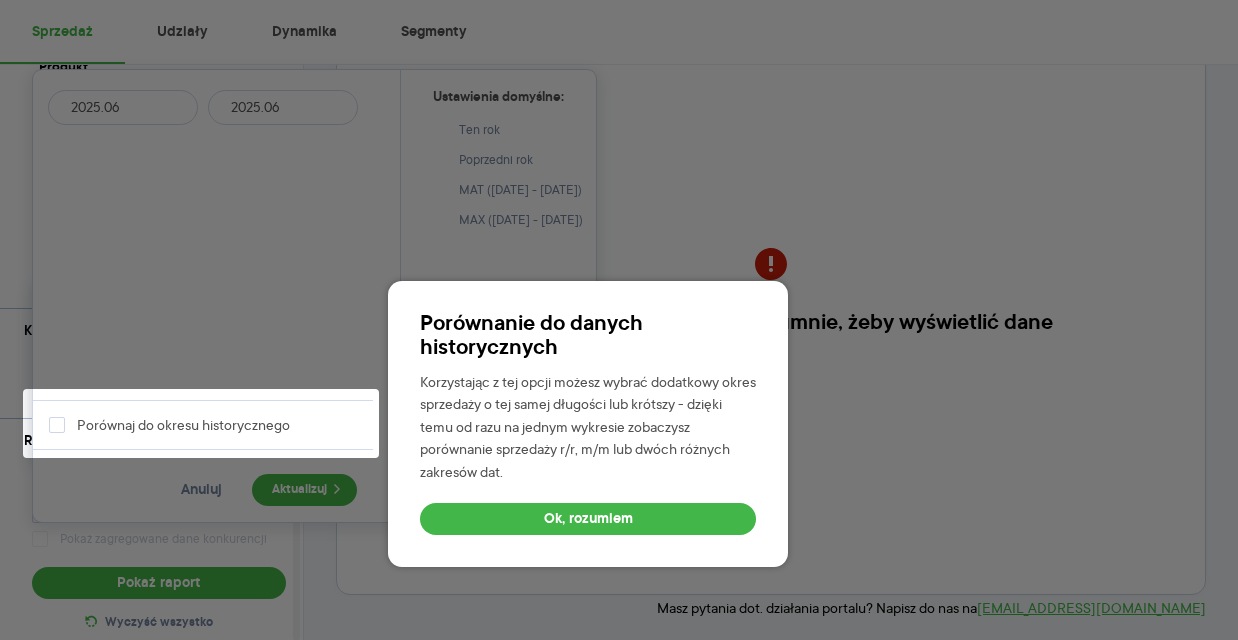click on "Raporty Eksport danych Nowość Baza wiedzy Nowość Aktualności mpabian@kenvue.com Wyloguj Sprzedaż Udziały Dynamika Segmenty Kategoria Wybrano 1 z 1 Marka CAREFREE Produkt WKŁADKI HIG. CAREFREE NORMAL ALOES 20SZT Pokaż hierarchię Przedział czasu 2025.06.01 - 2025.06.30 Agregacja czasowa Kategorie referencyjne Rodzaje sklepów Opcje wykresu Agreguj dane Pokaż zagregowane dane konkurencji Pokaż raport Wyczyść wszystko Skorzystaj z filtrów w lewej kolumnie, żeby wyświetlić dane Masz pytania dot. działania portalu? Napisz do nas na  acit@zabka.pl
More than one instance of Sumo is attempting to start on this page. Please check that you are only loading Sumo once per page. BDOW! Wybrano 1 z 5 ranking total rok kwartał miesiąc 2025.06 2025.06 Porównaj do okresu historycznego Anuluj Aktualizuj Ustawienia domyślne: Ten rok Poprzedni rok MAT (2024.07.01 - 2025.06.30) MAX (2020.12.01 - 2025.06.30) Porównanie do danych historycznych Ok, rozumiem" at bounding box center (619, 160) 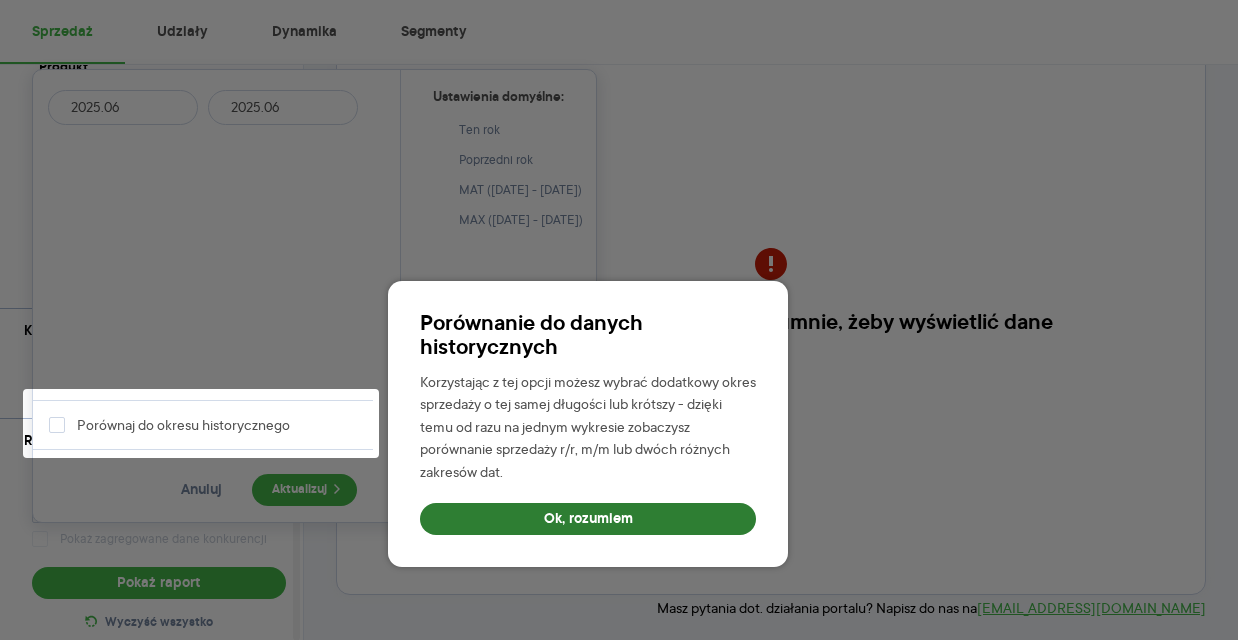 click on "Ok, rozumiem" at bounding box center (588, 519) 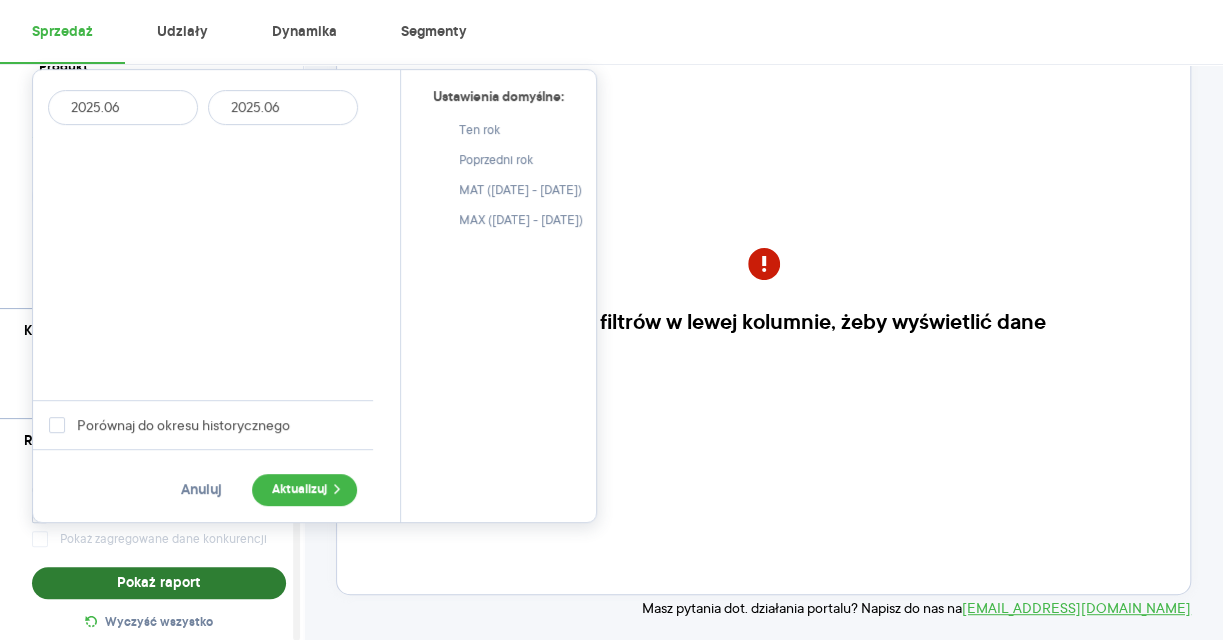 click on "Pokaż raport" at bounding box center (159, 583) 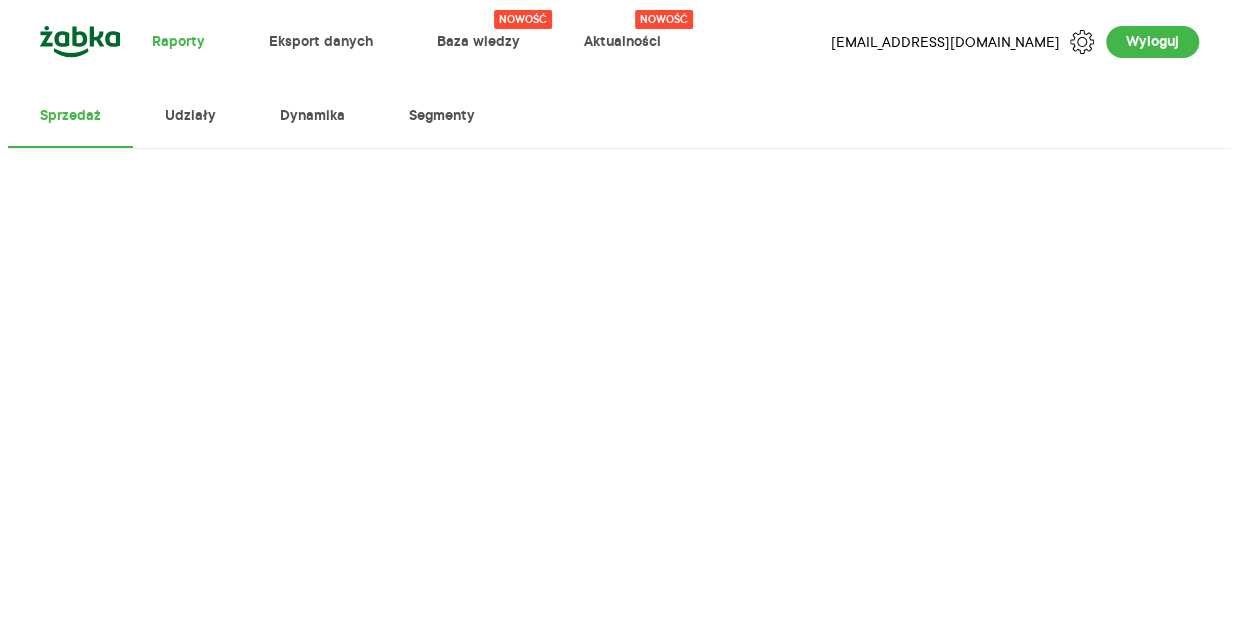 scroll, scrollTop: 0, scrollLeft: 0, axis: both 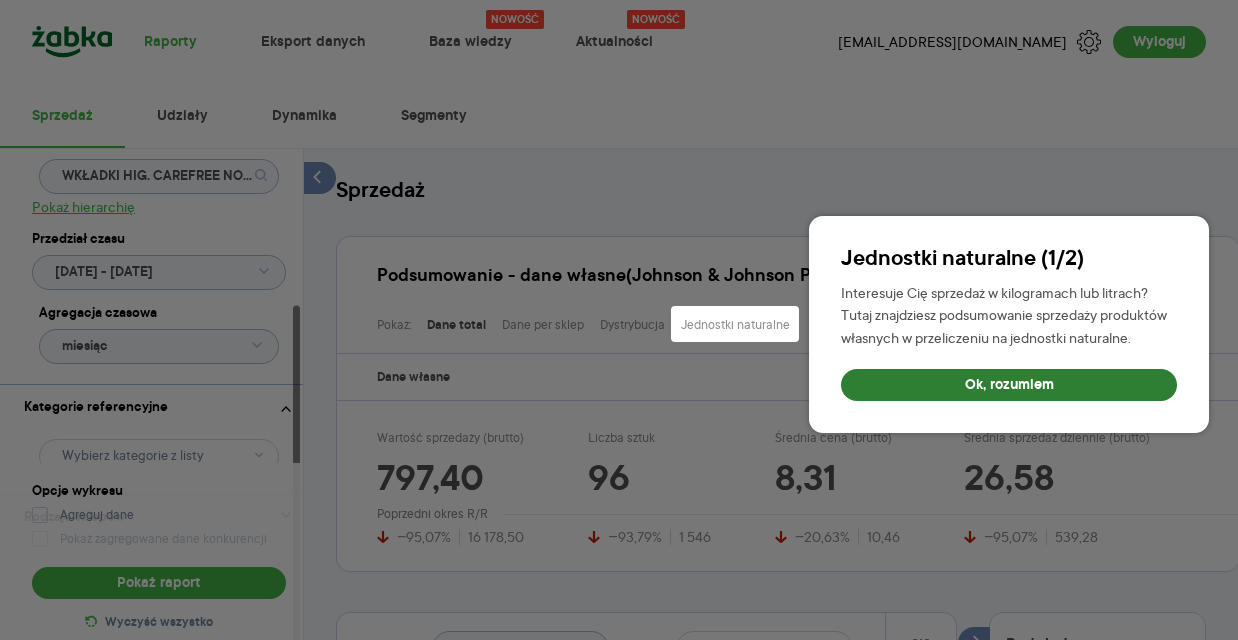 click on "Ok, rozumiem" at bounding box center [1009, 385] 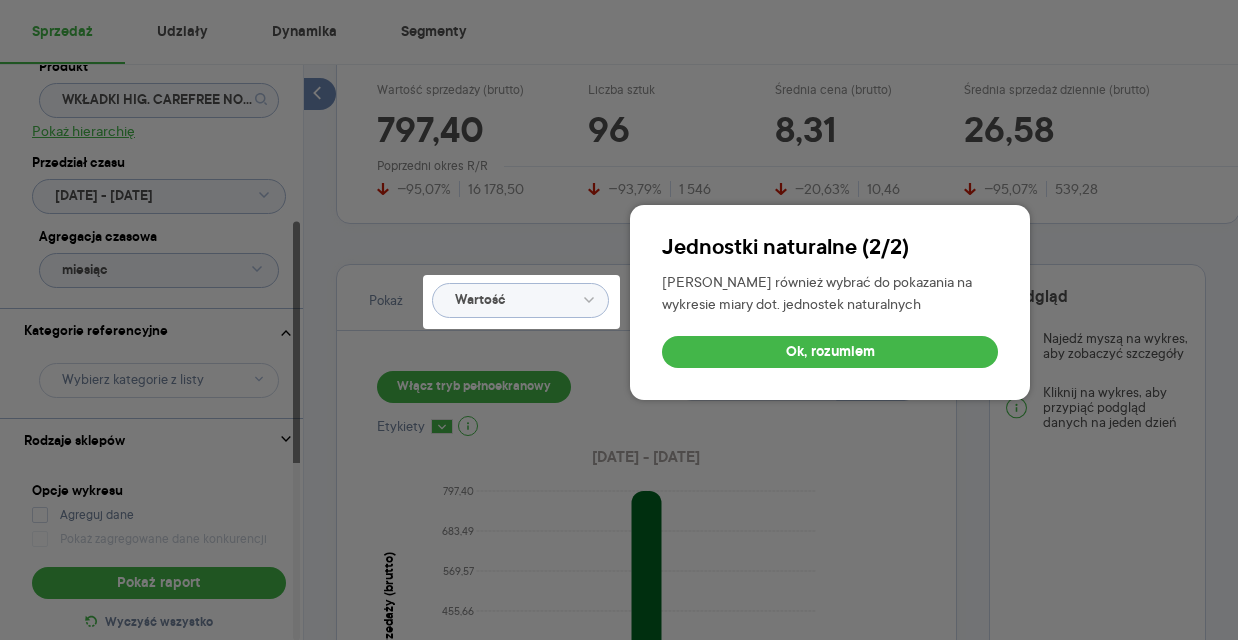scroll, scrollTop: 405, scrollLeft: 0, axis: vertical 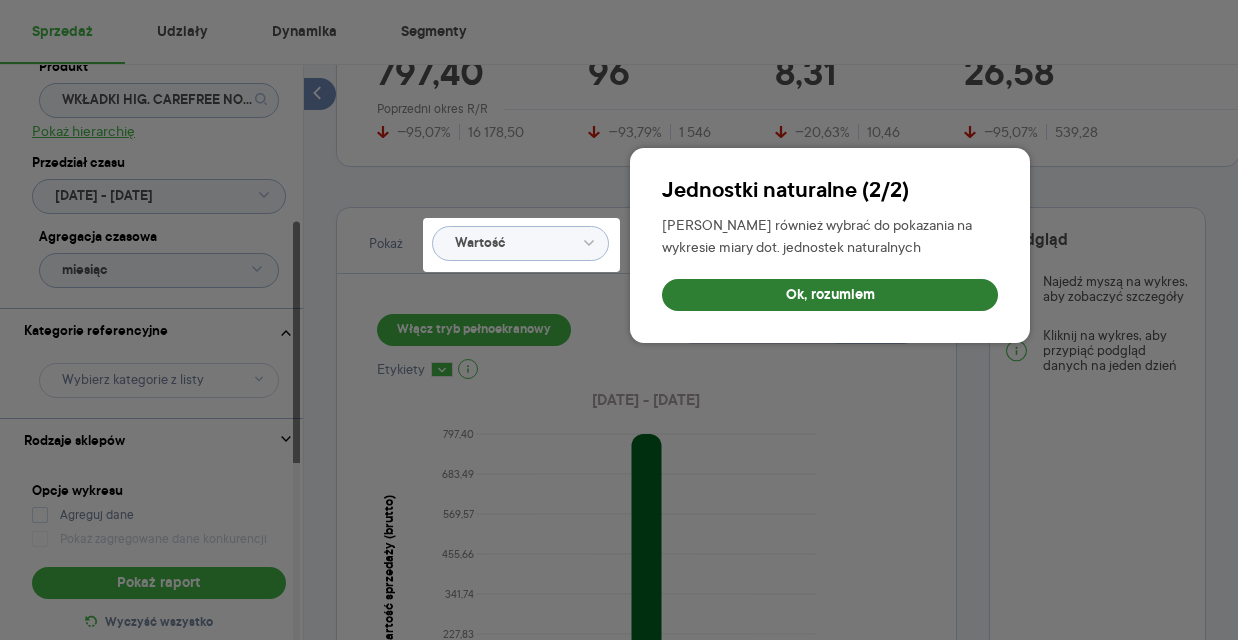 click on "Ok, rozumiem" at bounding box center (830, 295) 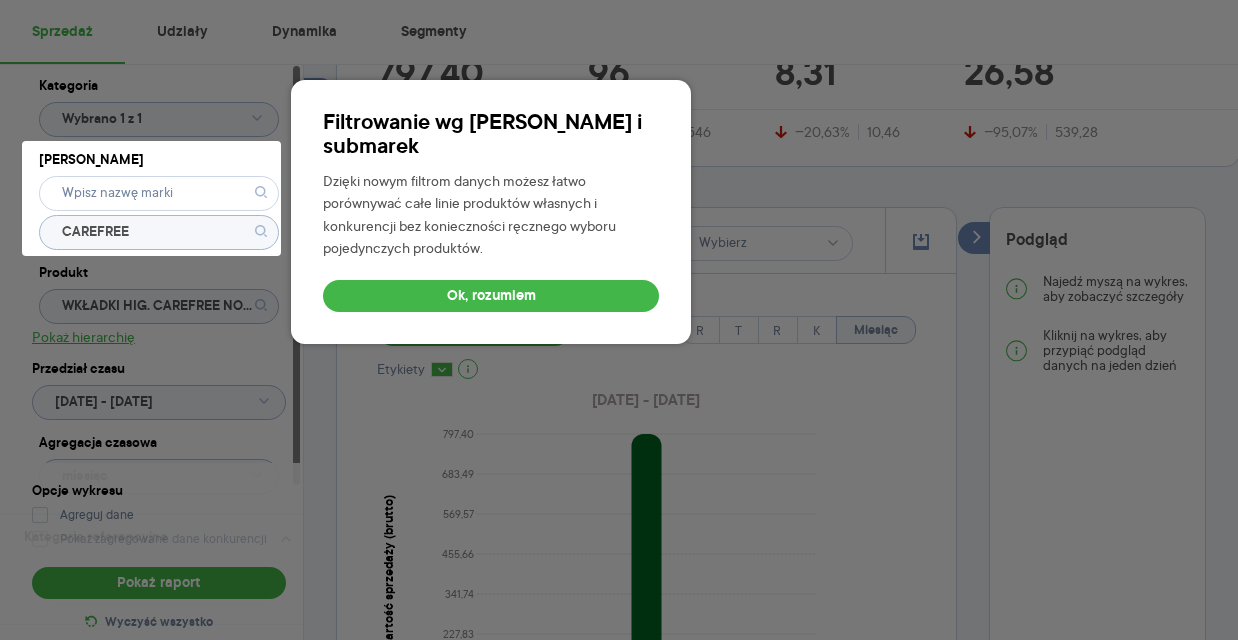 scroll, scrollTop: 0, scrollLeft: 0, axis: both 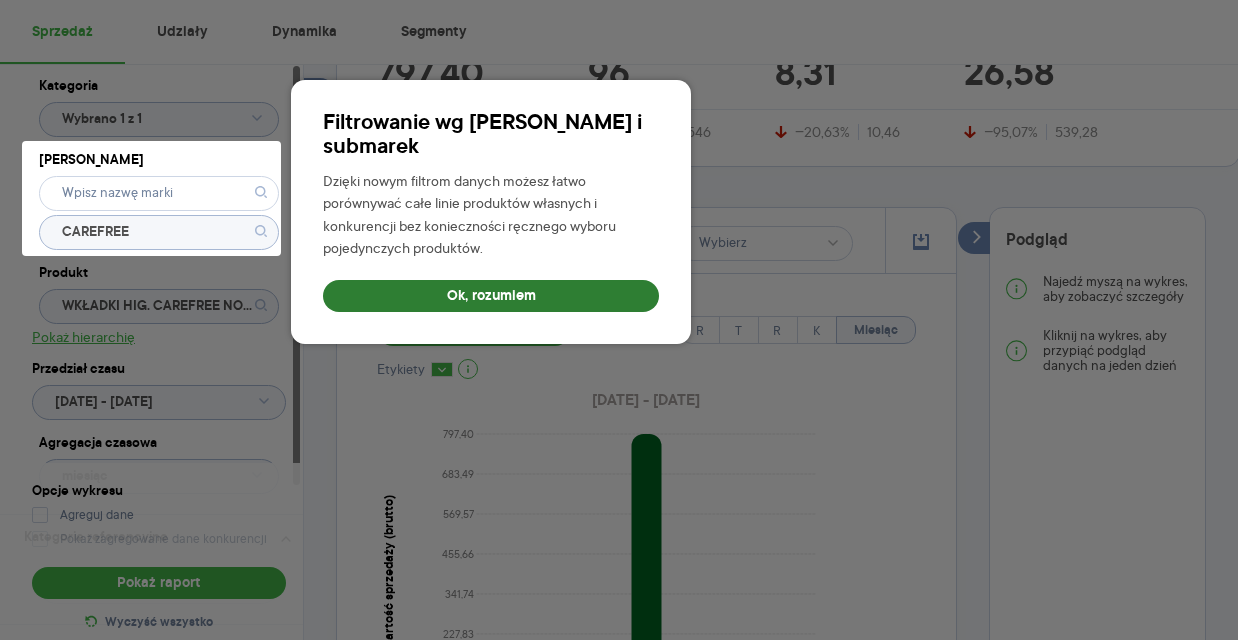 click on "Ok, rozumiem" at bounding box center [491, 296] 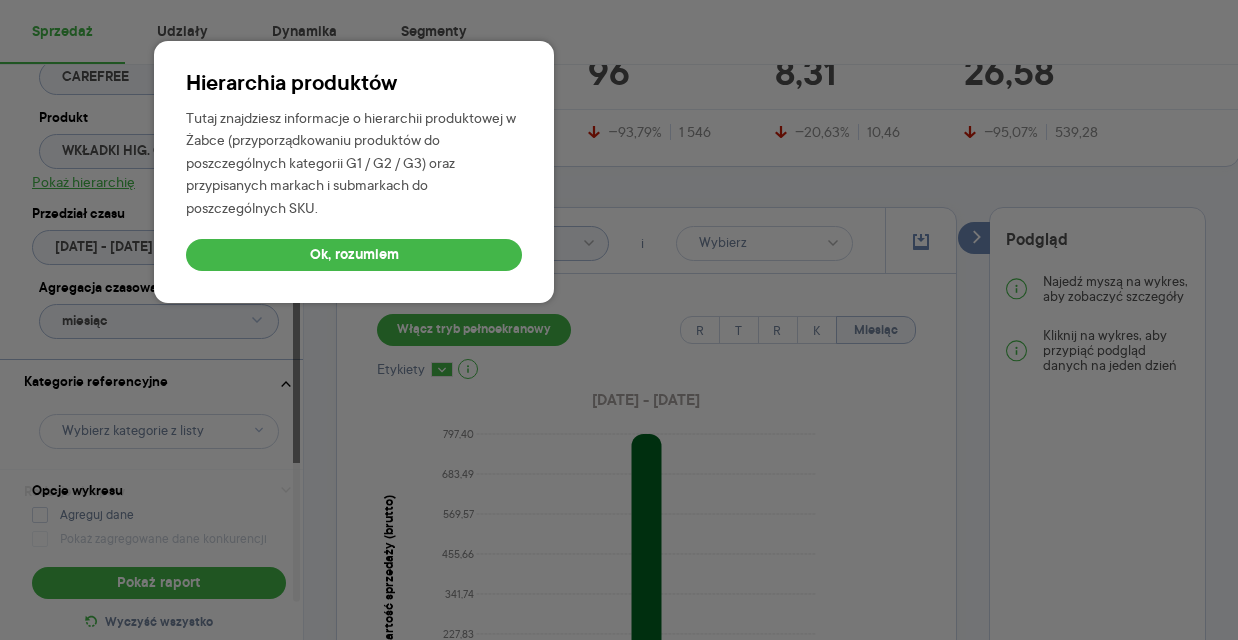 scroll, scrollTop: 166, scrollLeft: 0, axis: vertical 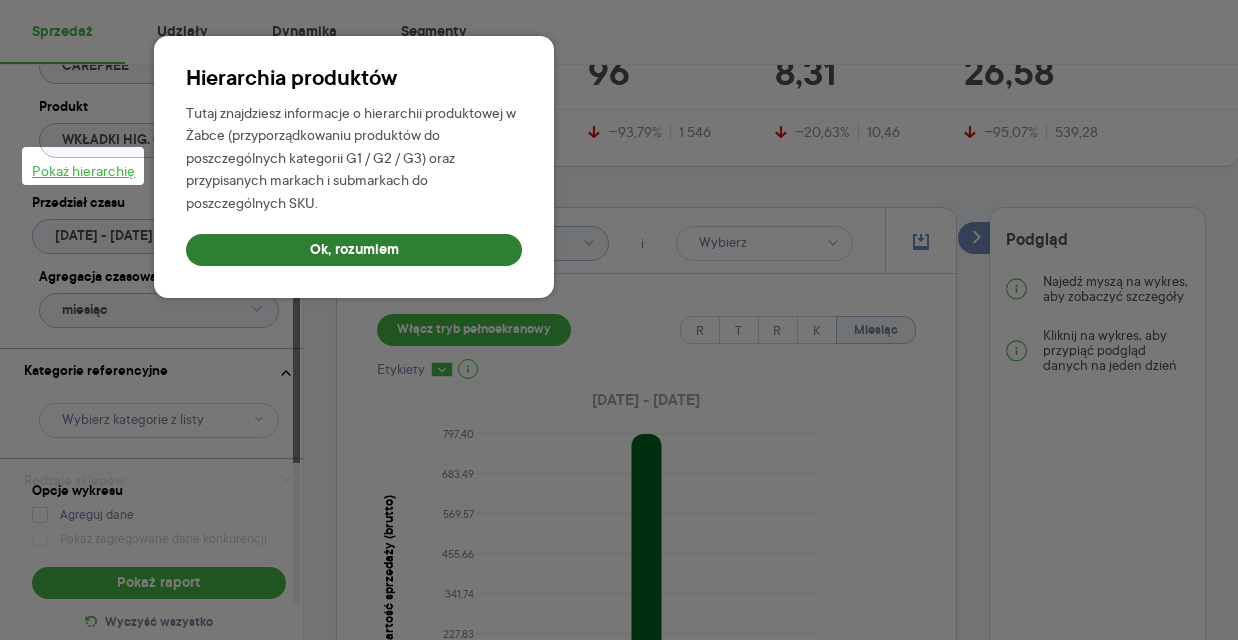 click on "Ok, rozumiem" at bounding box center [354, 250] 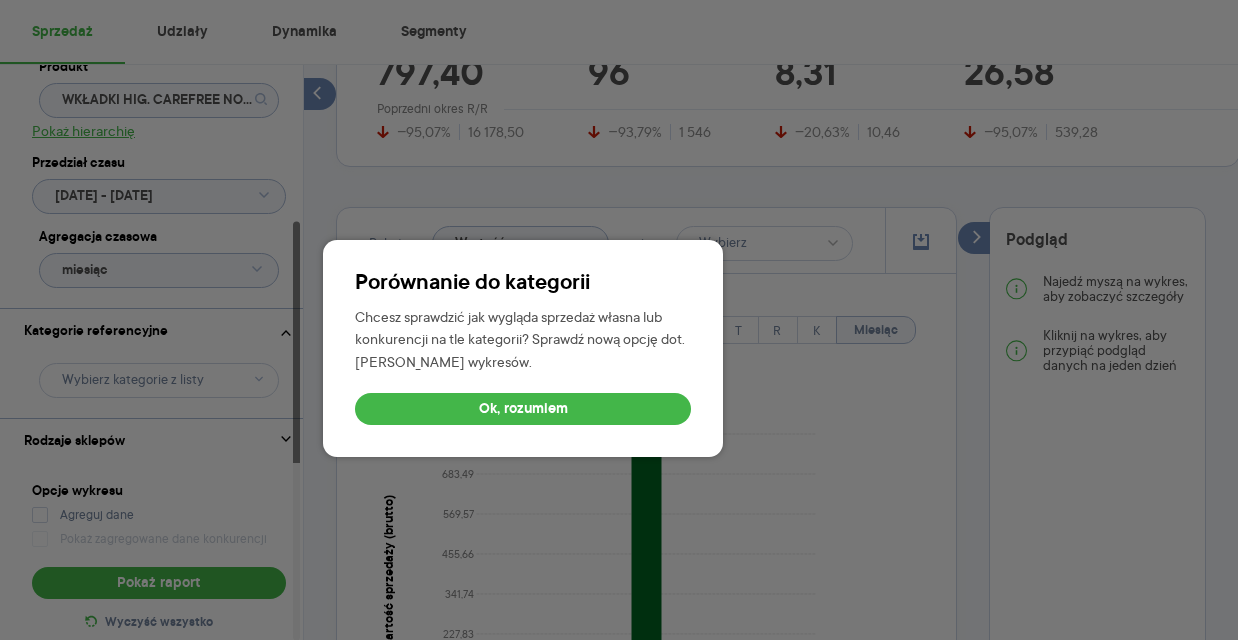scroll, scrollTop: 214, scrollLeft: 0, axis: vertical 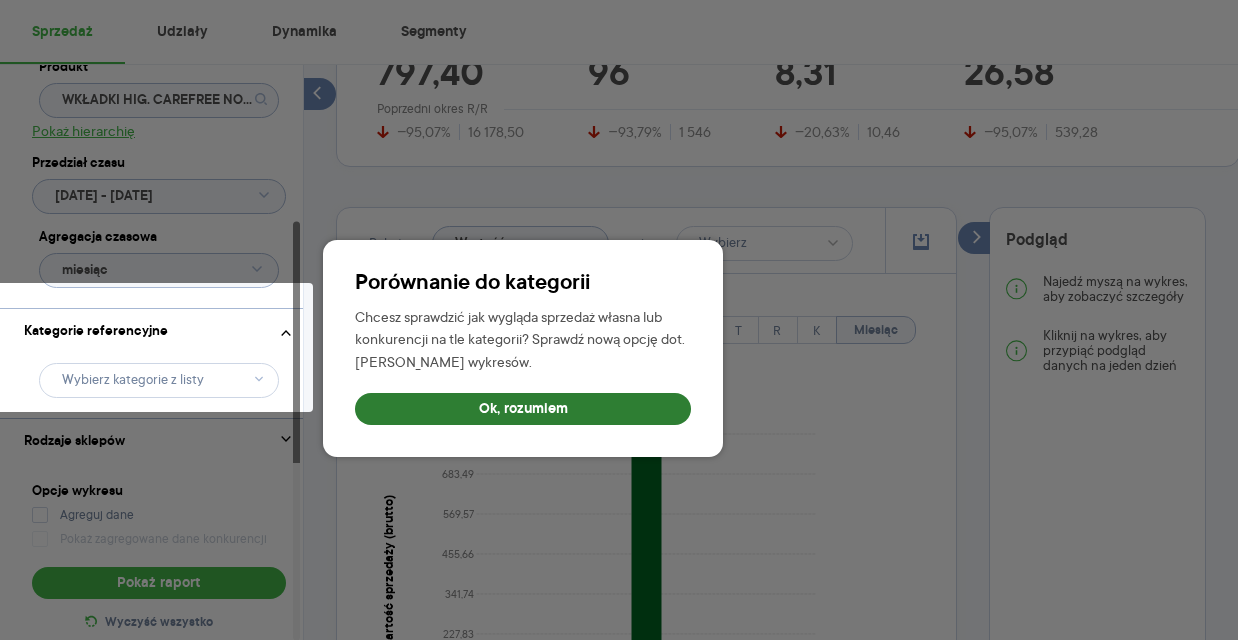click on "Ok, rozumiem" at bounding box center [523, 409] 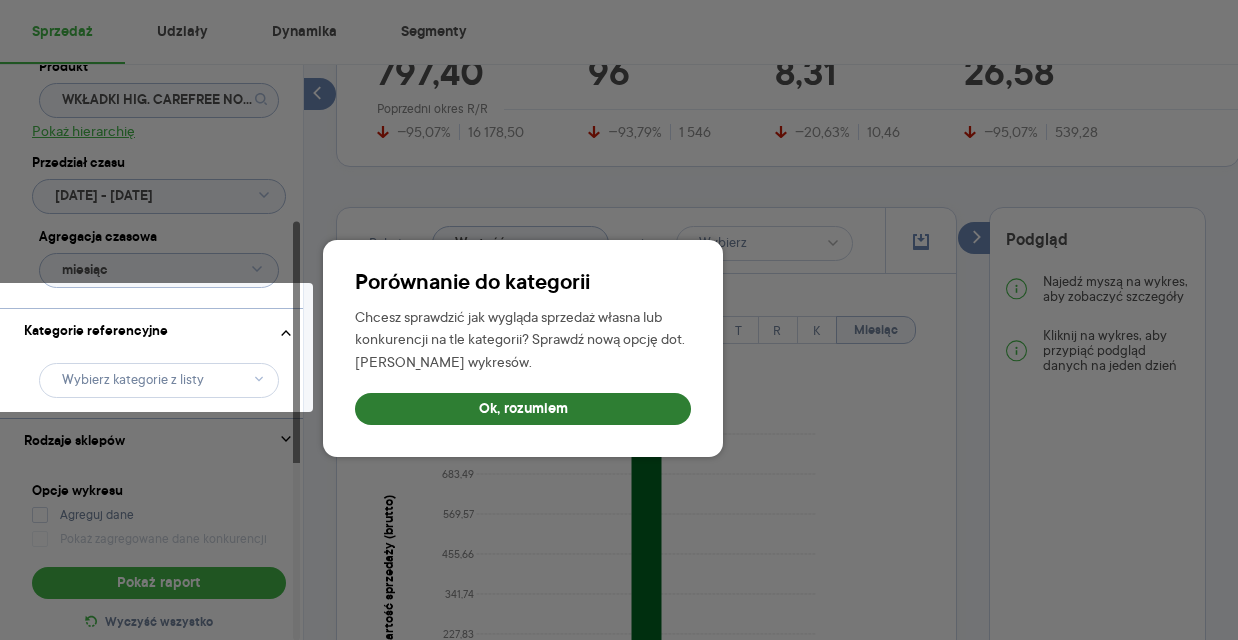 scroll, scrollTop: 468, scrollLeft: 0, axis: vertical 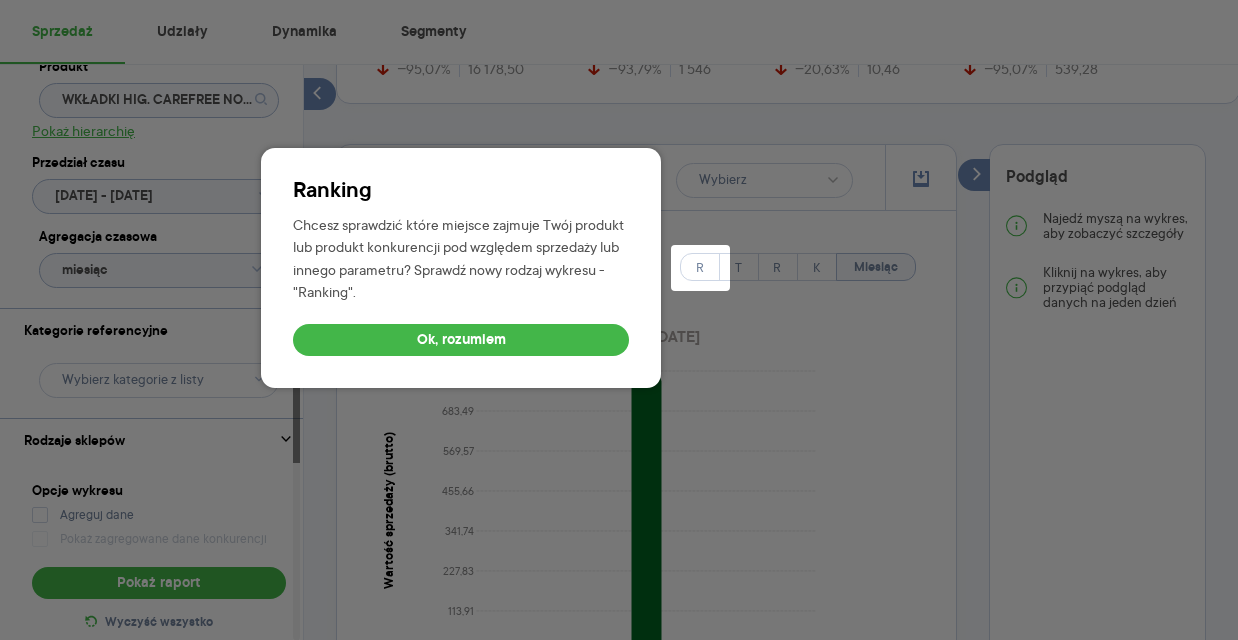 click on "Ranking Chcesz sprawdzić które miejsce zajmuje Twój produkt lub produkt konkurencji pod względem sprzedaży lub innego parametru? Sprawdź nowy rodzaj wykresu - "Ranking". Ok, rozumiem" at bounding box center [461, 268] 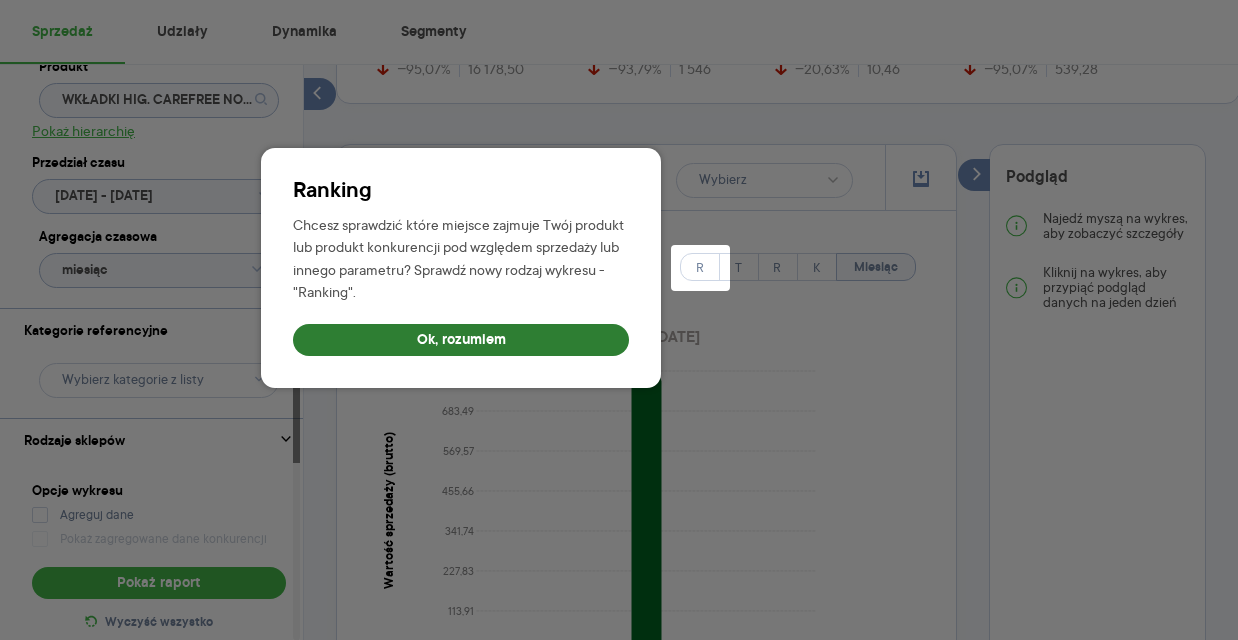 click on "Ok, rozumiem" at bounding box center (461, 340) 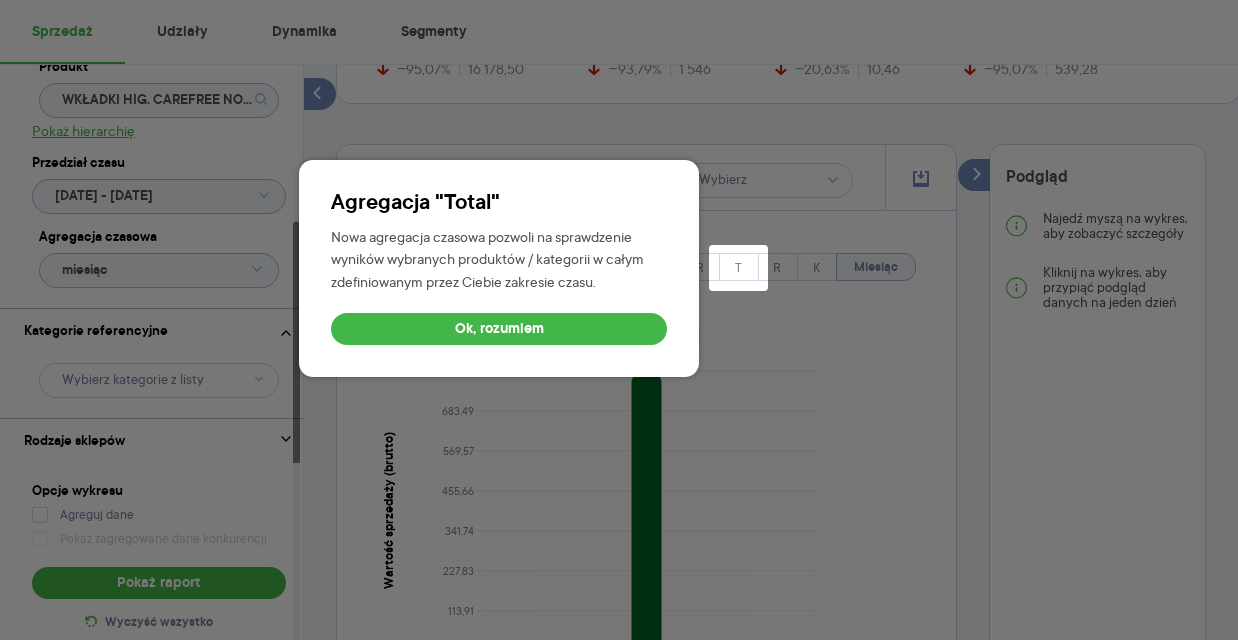 scroll, scrollTop: 479, scrollLeft: 0, axis: vertical 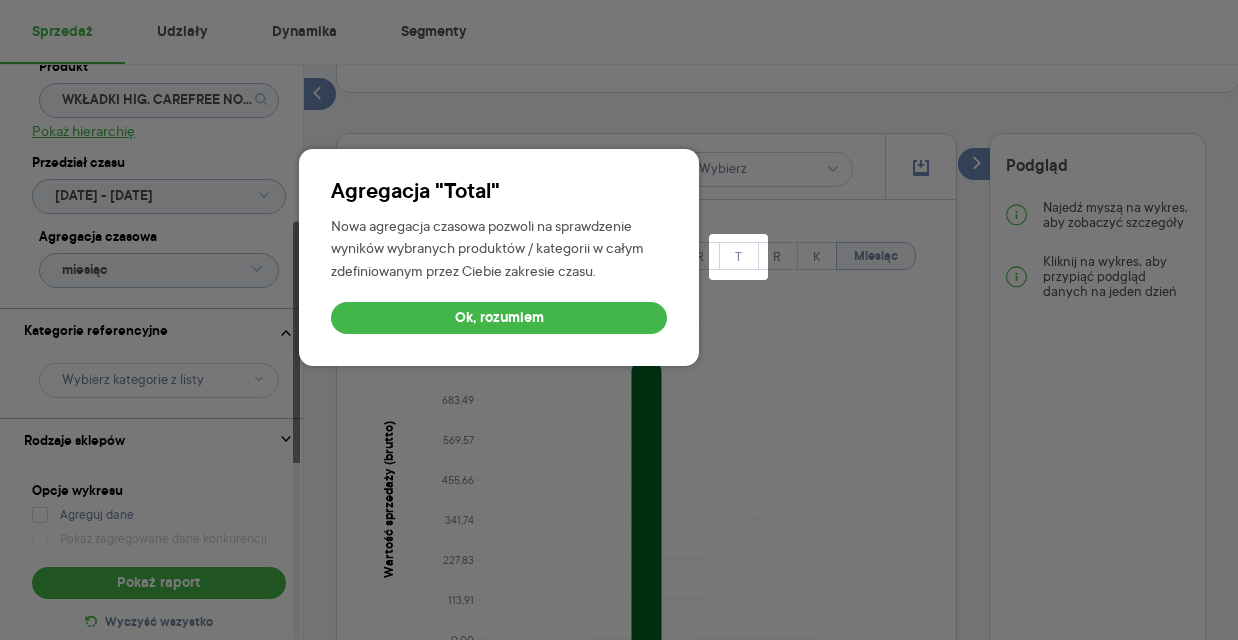 click on "Agregacja "Total" Nowa agregacja czasowa pozwoli na sprawdzenie wyników wybranych produktów / kategorii w całym zdefiniowanym przez Ciebie zakresie czasu. Ok, rozumiem" at bounding box center (499, 257) 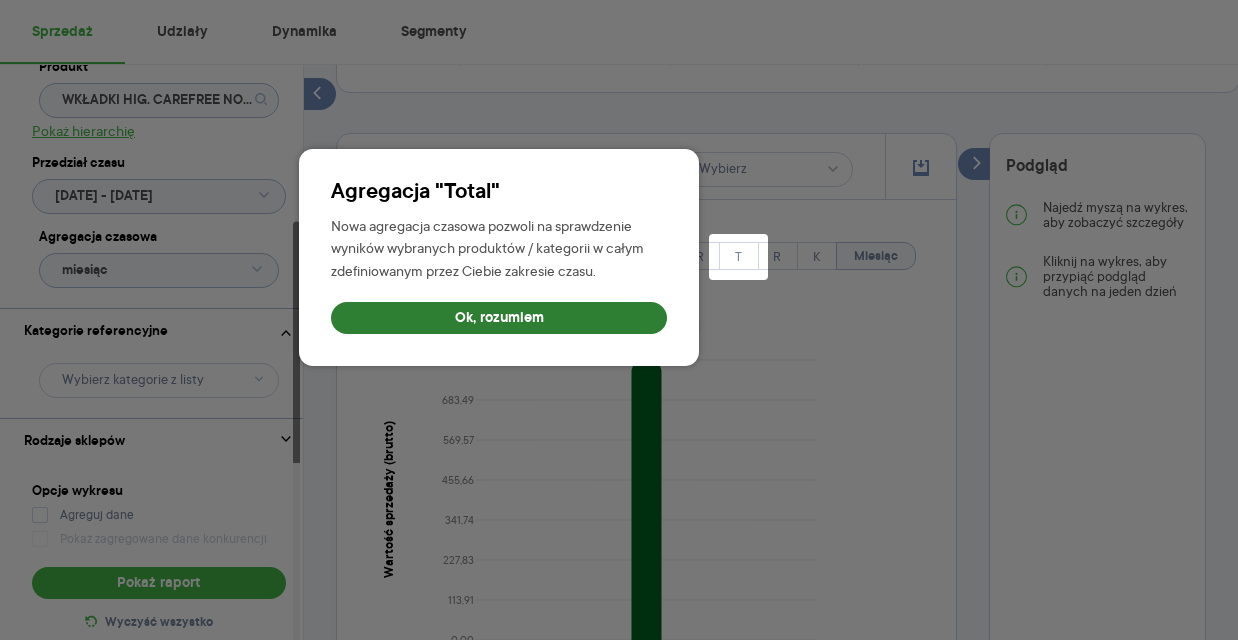 click on "Ok, rozumiem" at bounding box center (499, 318) 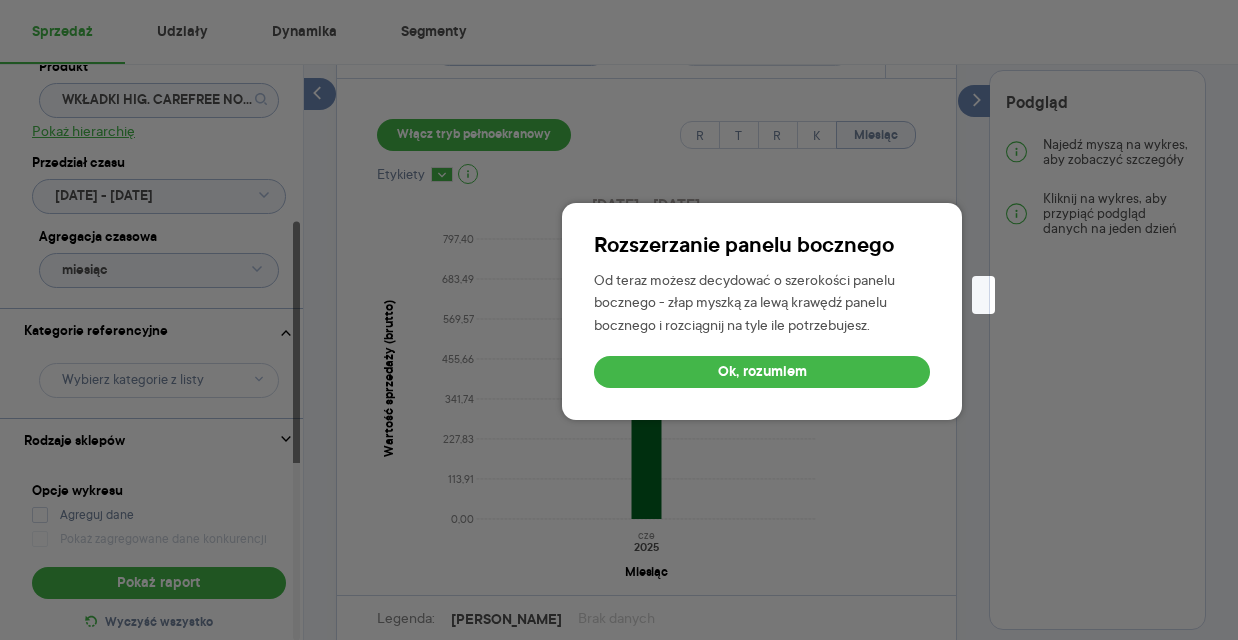 scroll, scrollTop: 638, scrollLeft: 0, axis: vertical 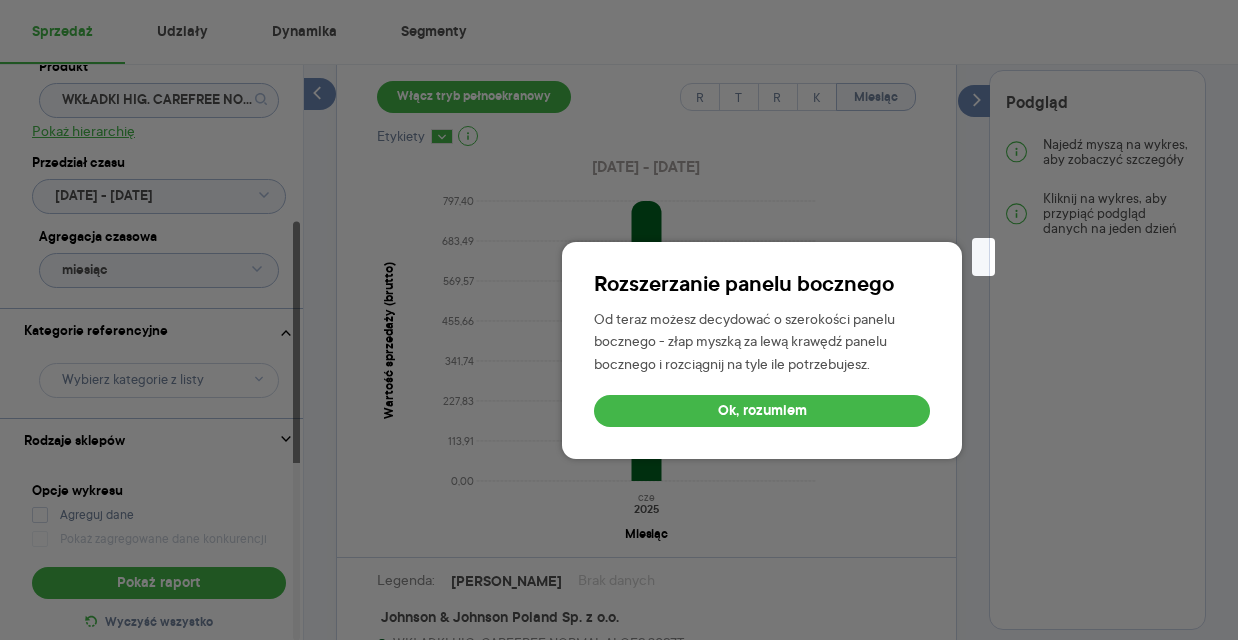 click on "Ok, rozumiem" at bounding box center (762, 411) 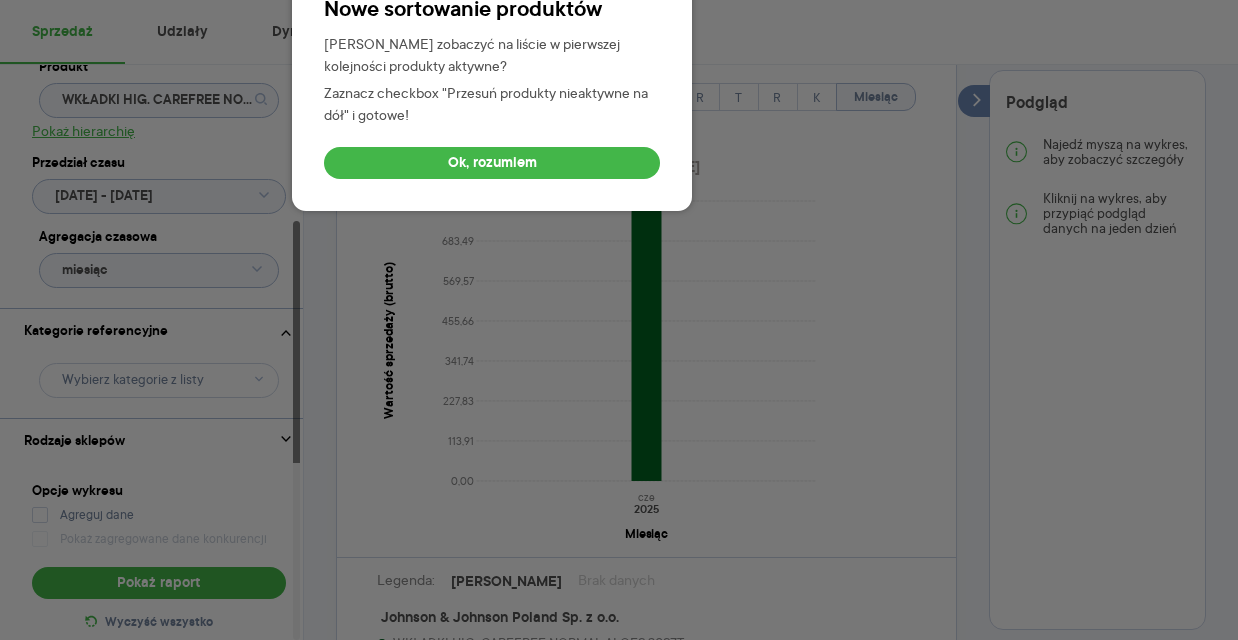 type 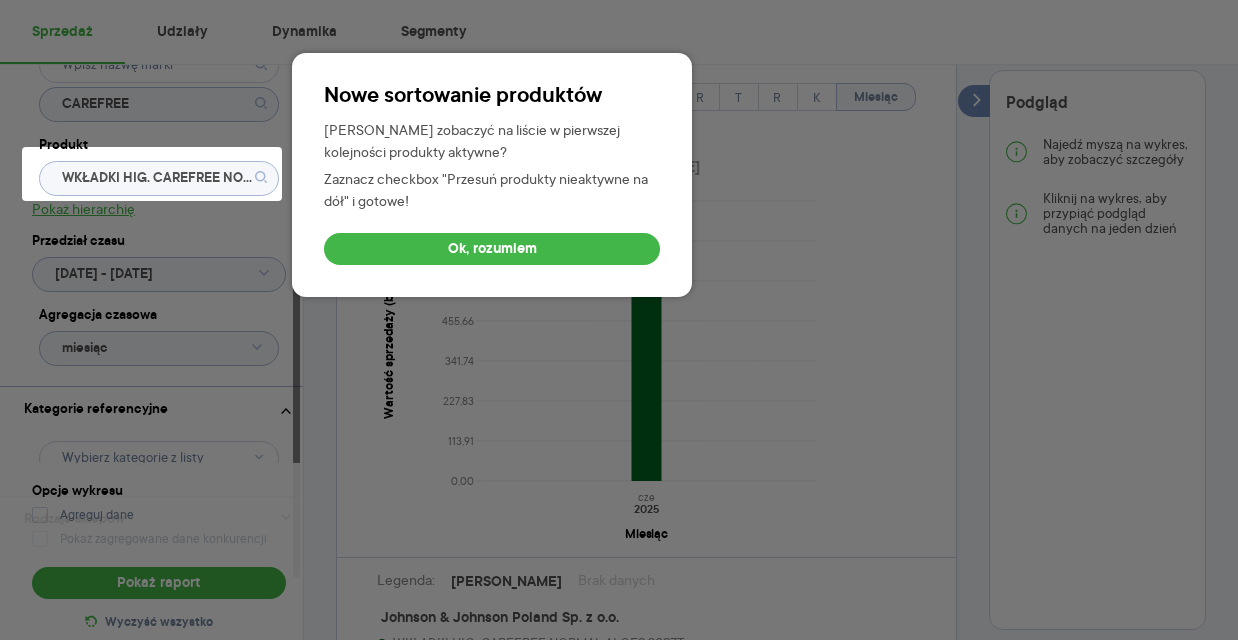click on "Ok, rozumiem" at bounding box center (492, 249) 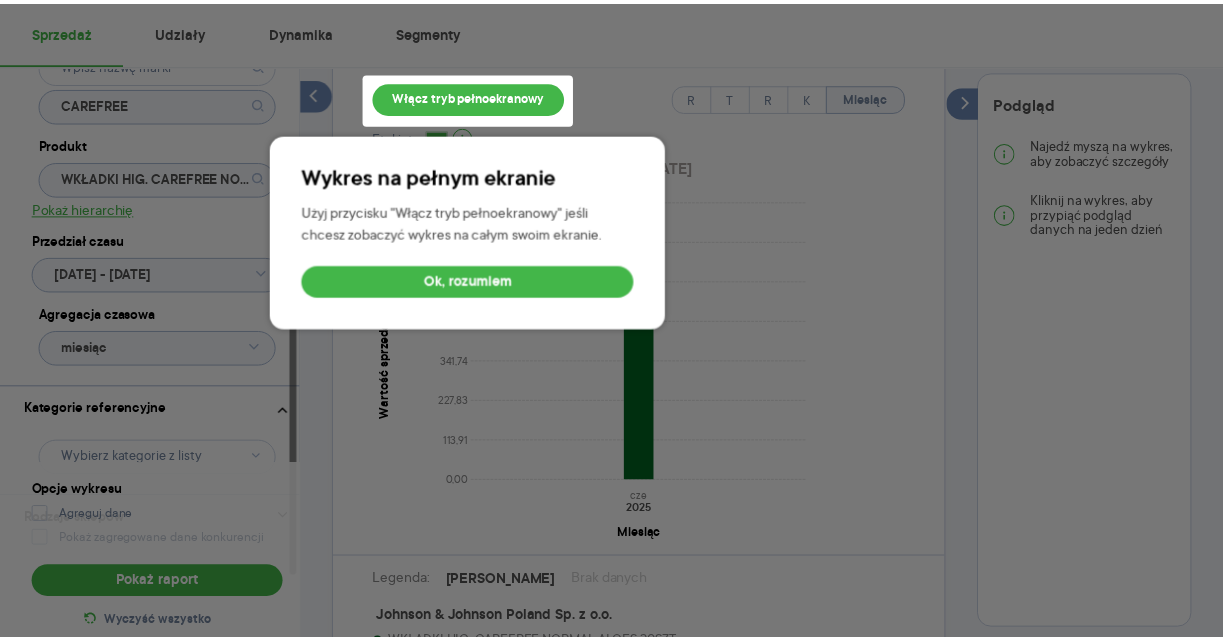 scroll, scrollTop: 562, scrollLeft: 0, axis: vertical 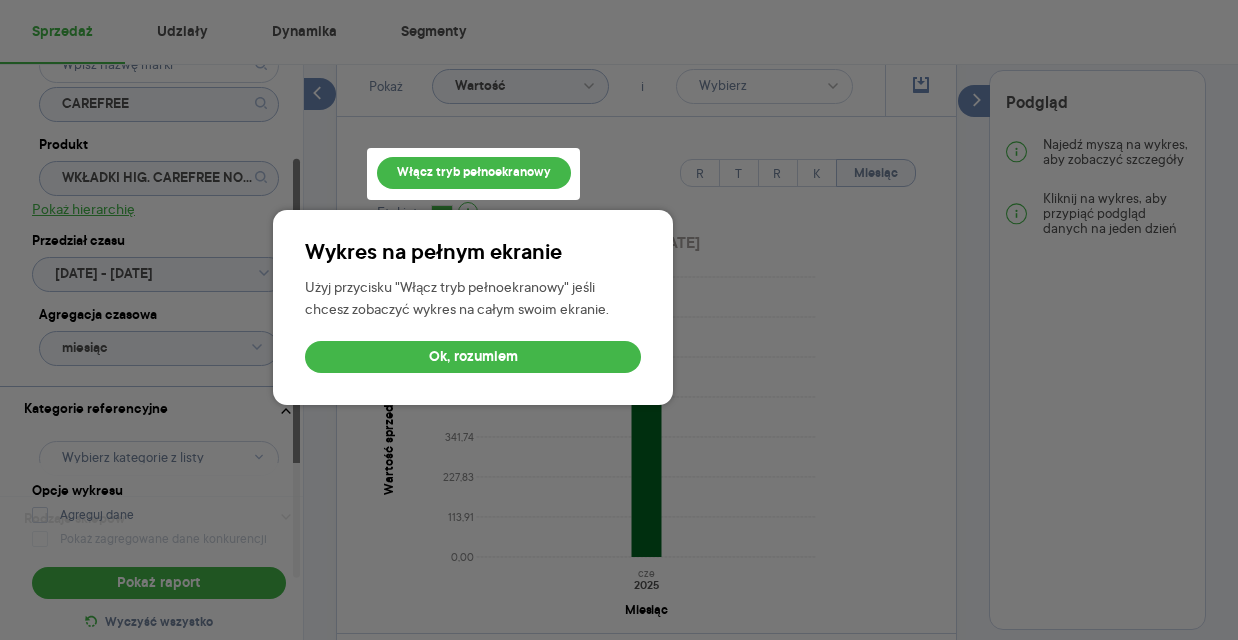 click on "Ok, rozumiem" at bounding box center [473, 357] 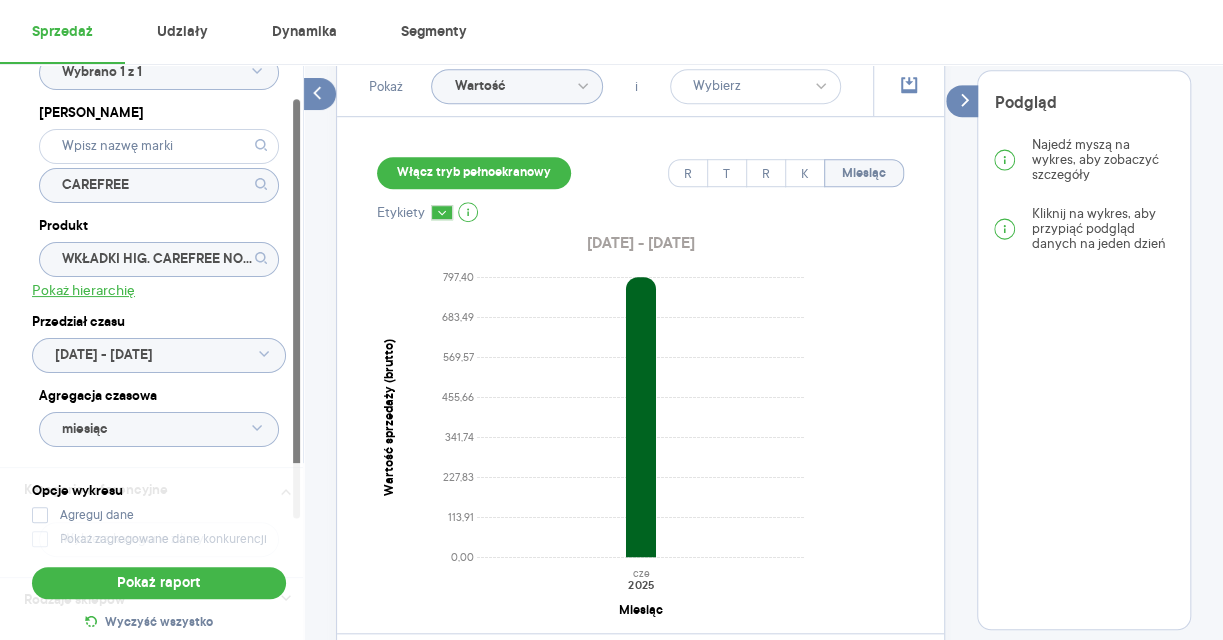scroll, scrollTop: 46, scrollLeft: 0, axis: vertical 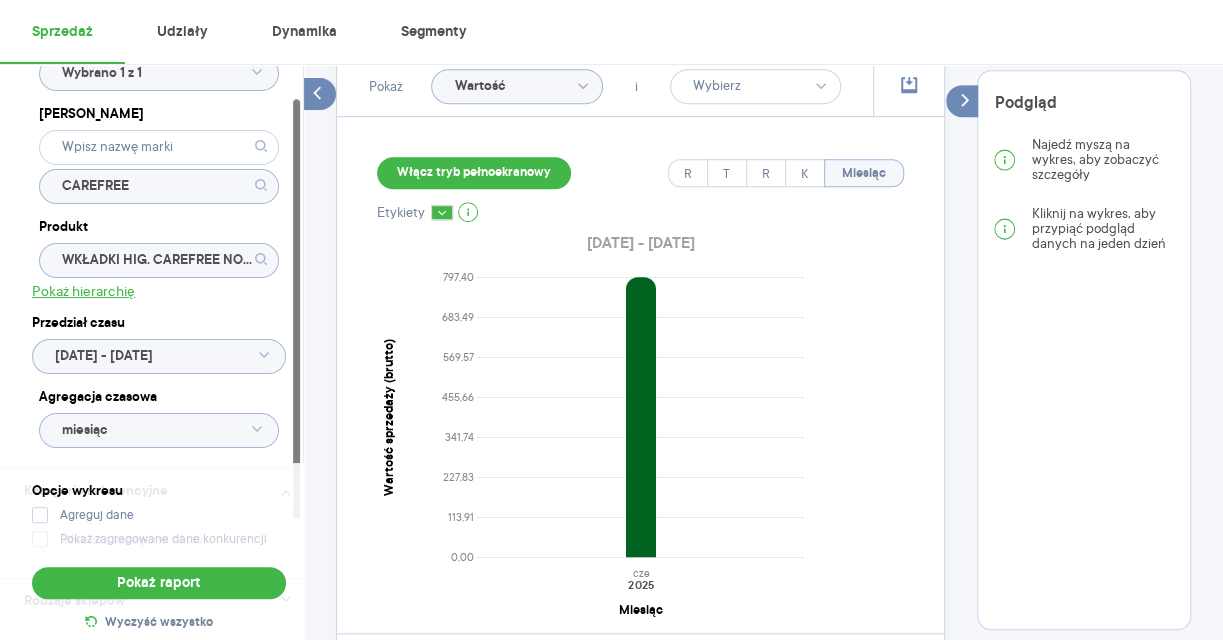 click on "CAREFREE" 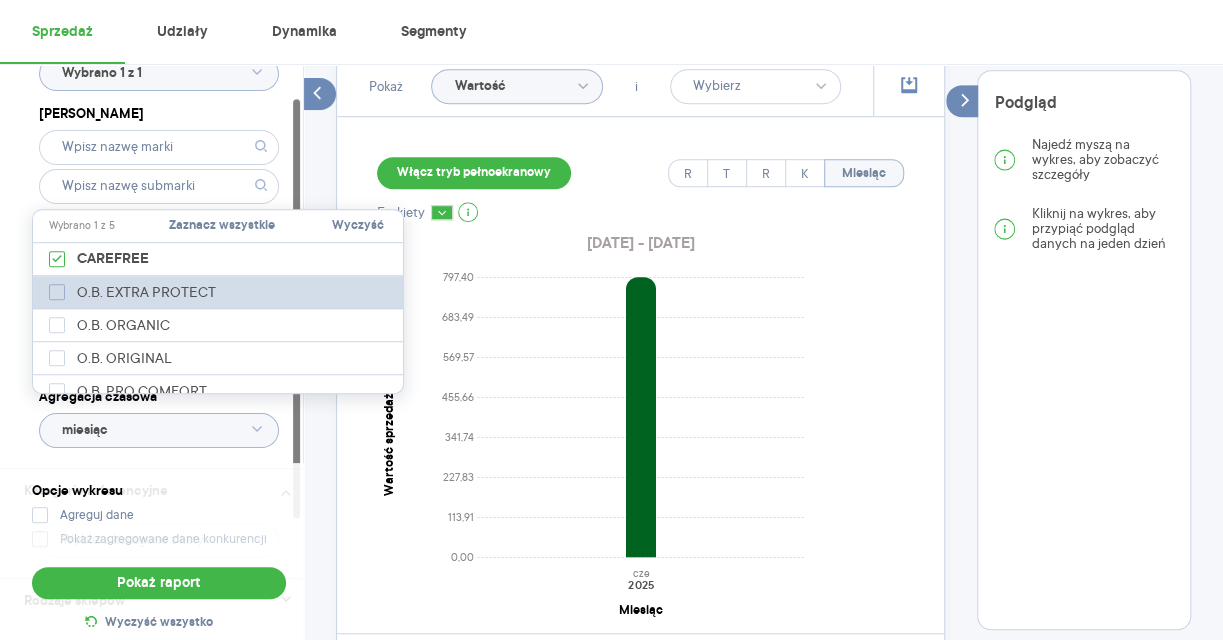 click 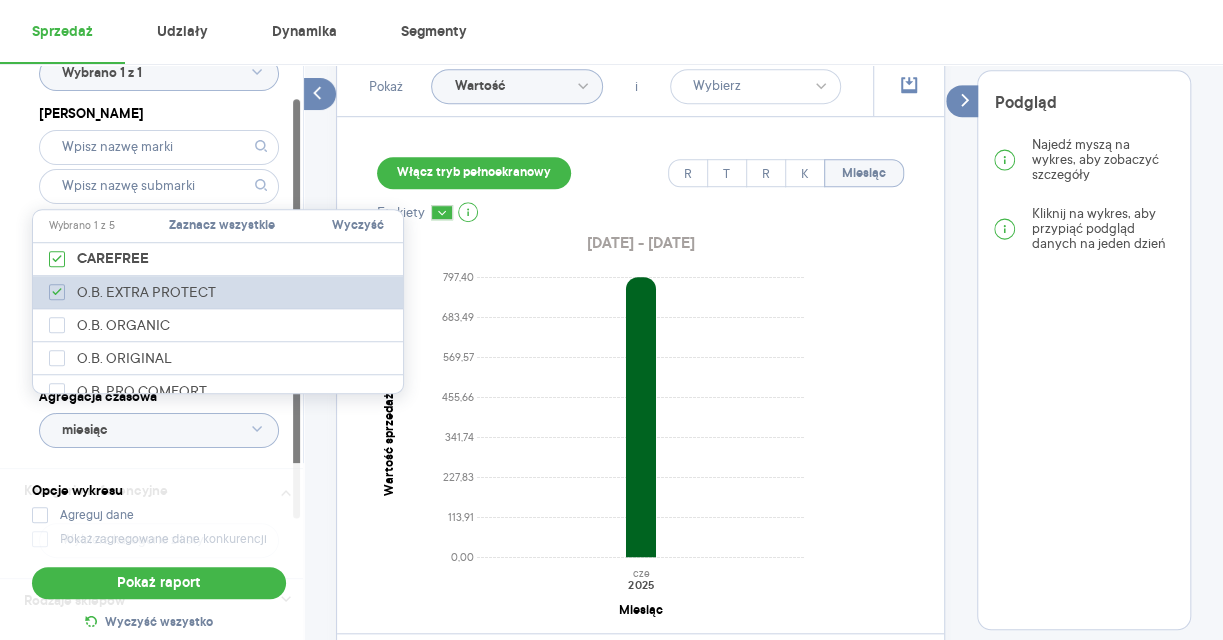 checkbox on "true" 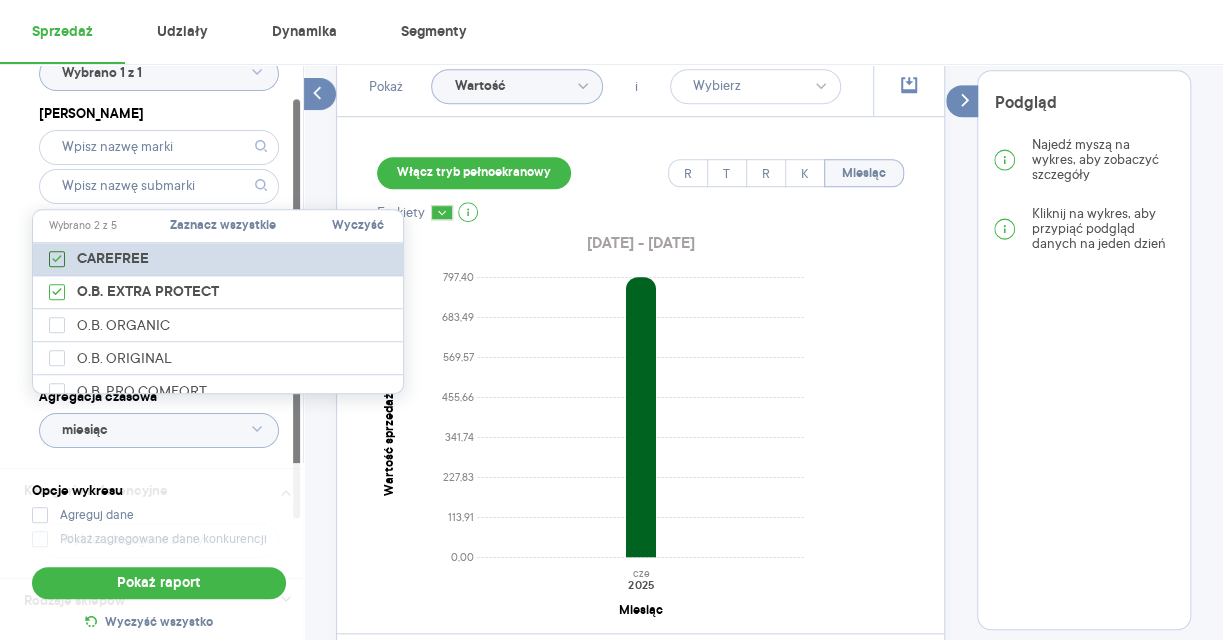 click at bounding box center [57, 259] 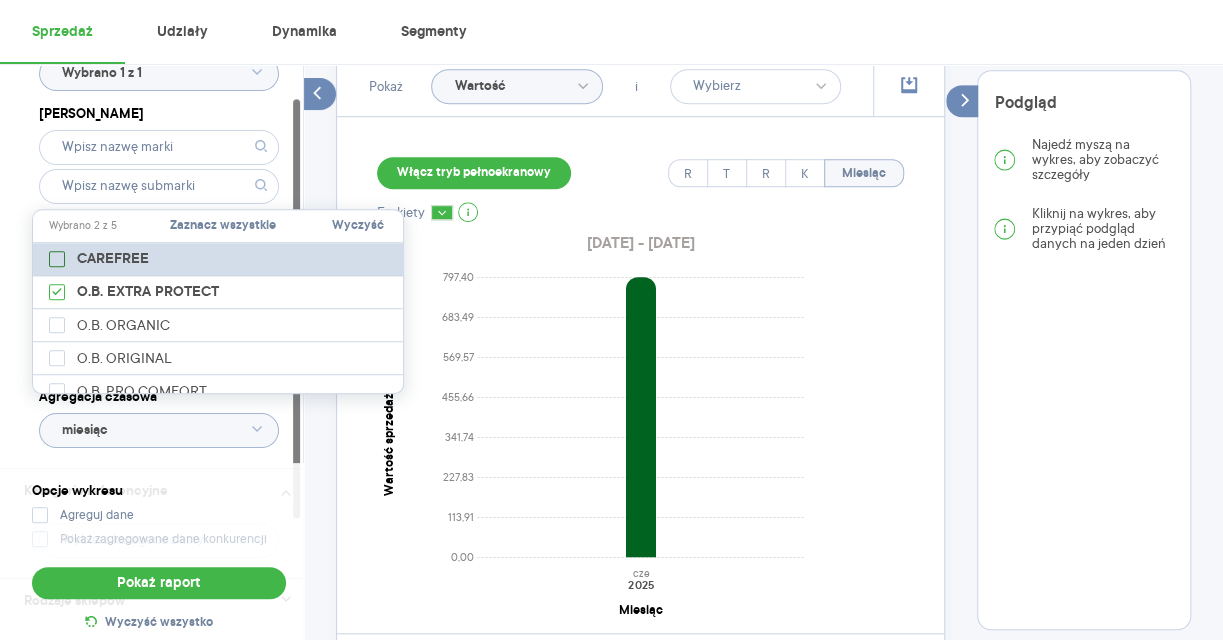 checkbox on "false" 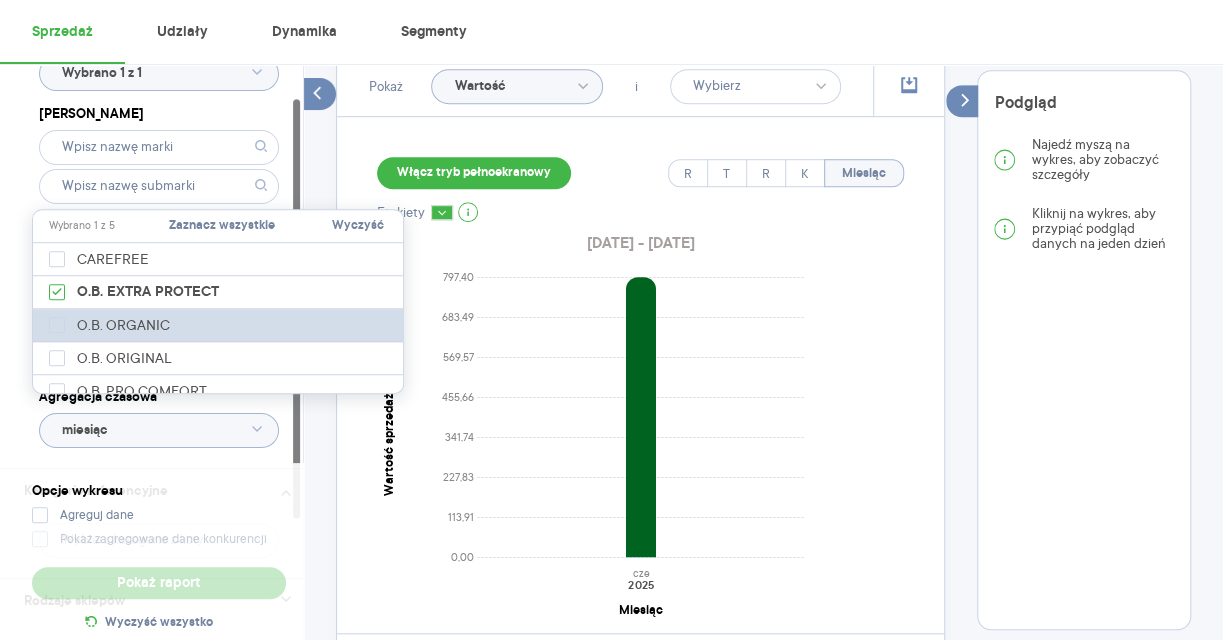 type 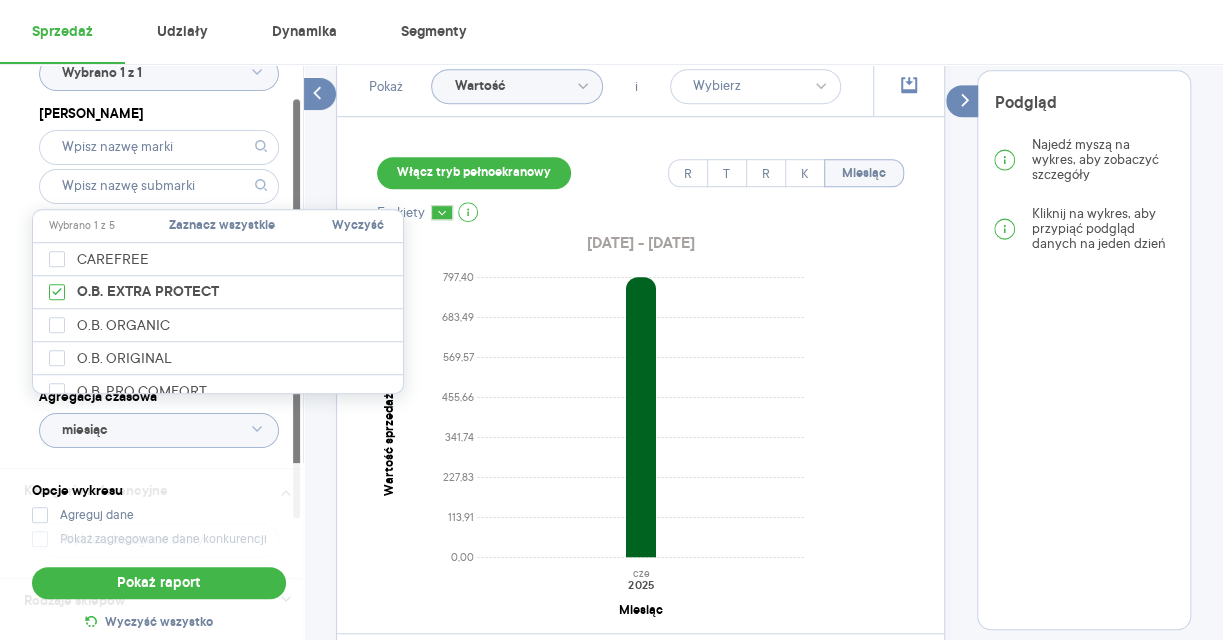 click on "Kategoria Wybrano 1 z 1 Marka Produkt Pokaż hierarchię Przedział czasu 2025.06.01 - 2025.06.30 Agregacja czasowa miesiąc" at bounding box center (159, 243) 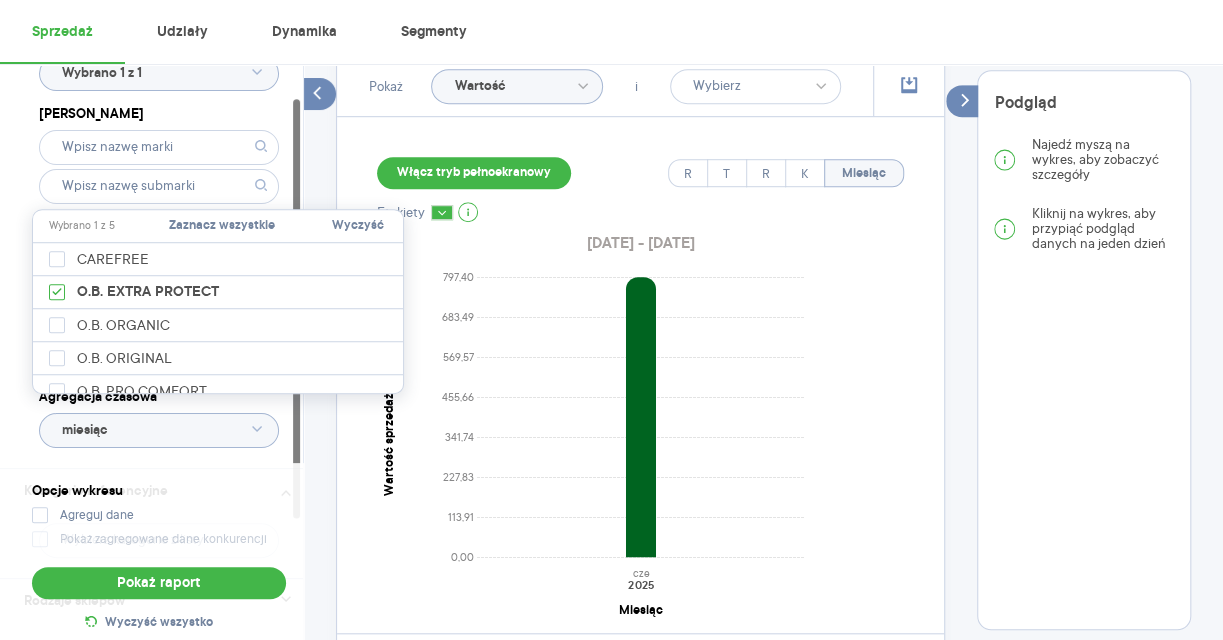 type on "O.B. EXTRA PROTECT" 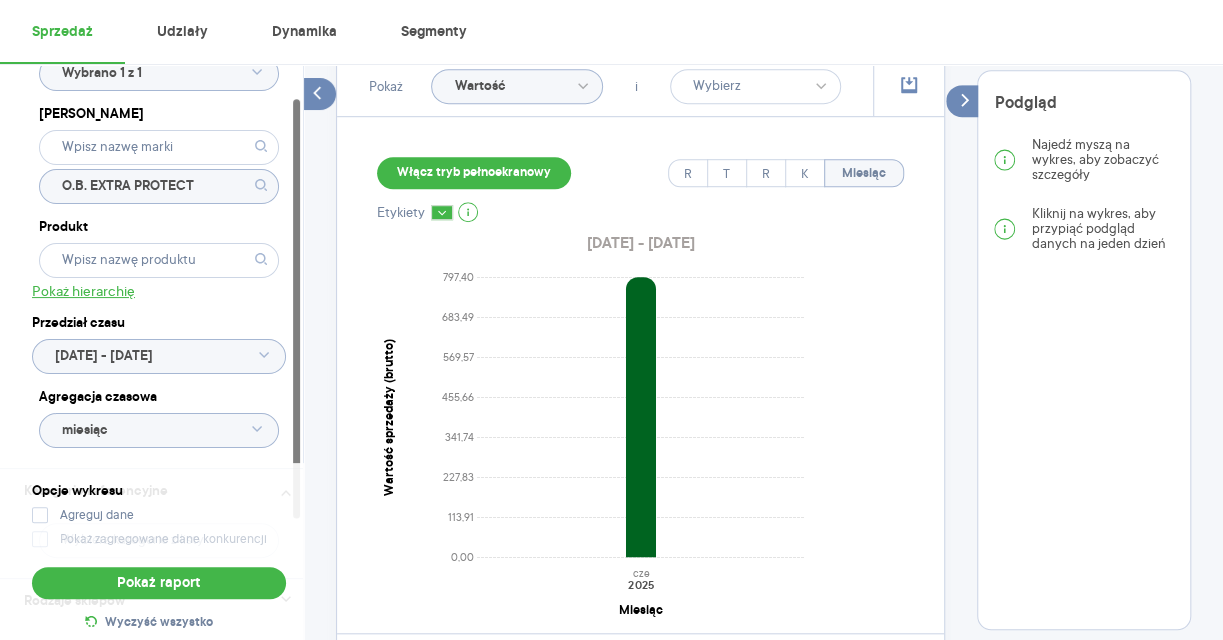 click 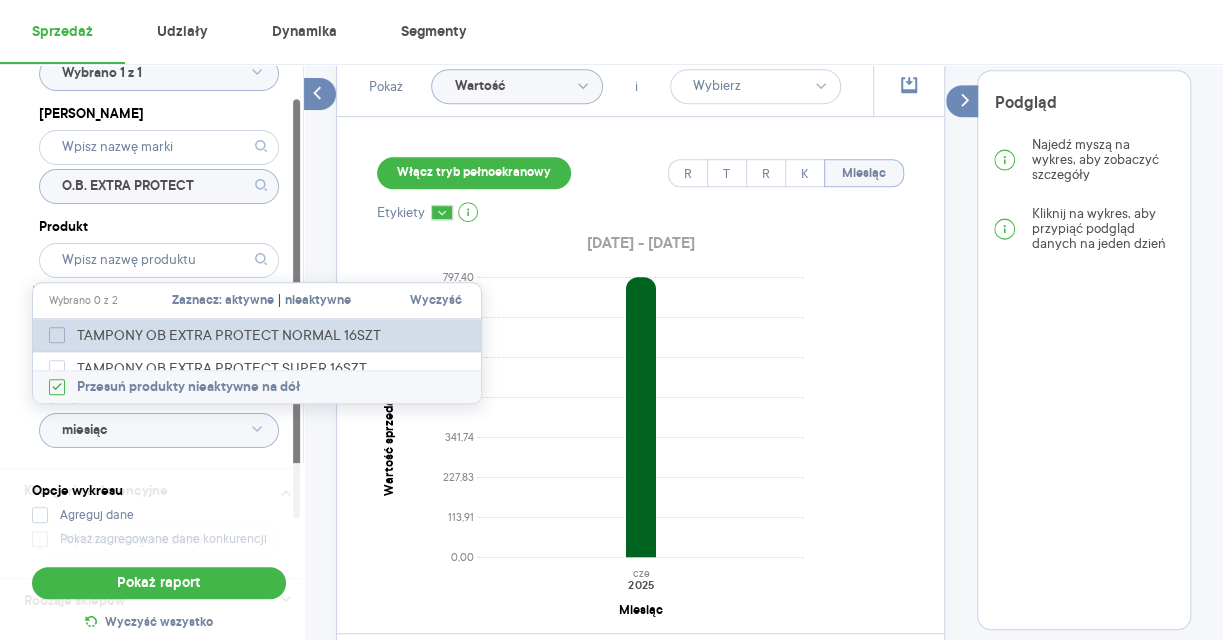 click at bounding box center (57, 335) 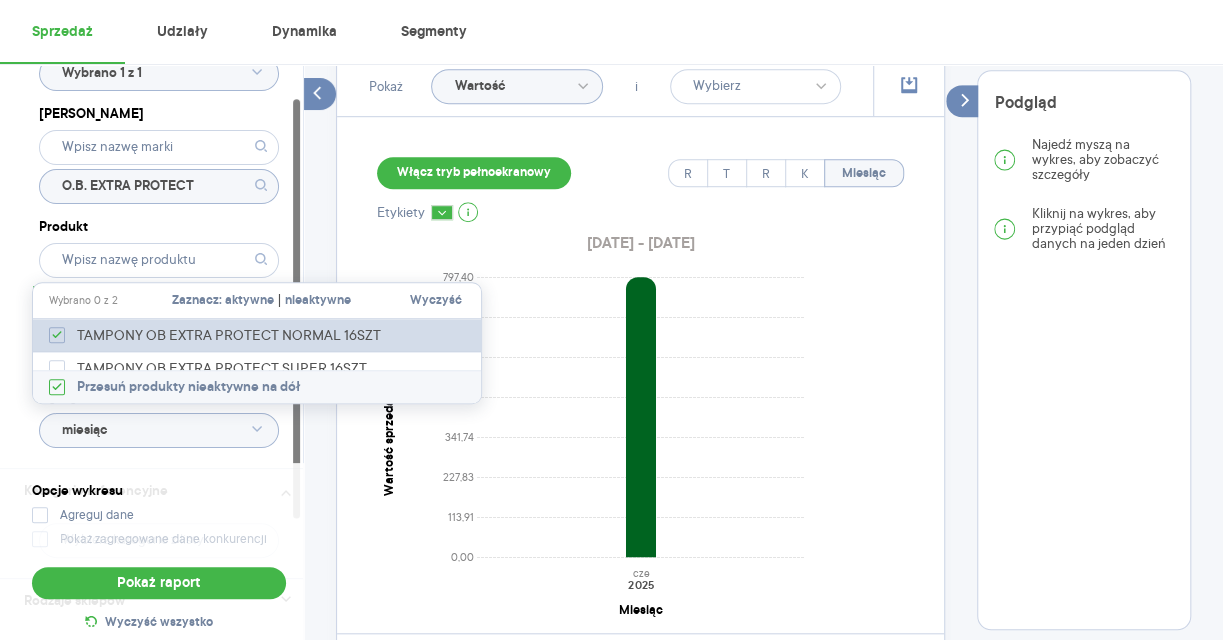 checkbox on "true" 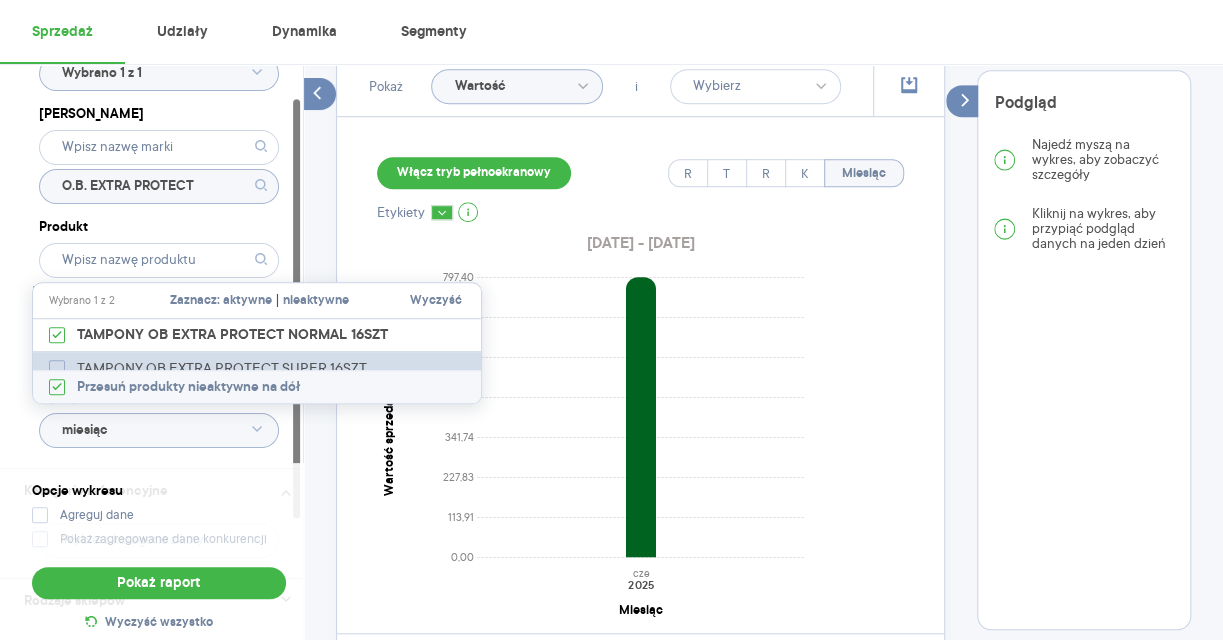 click 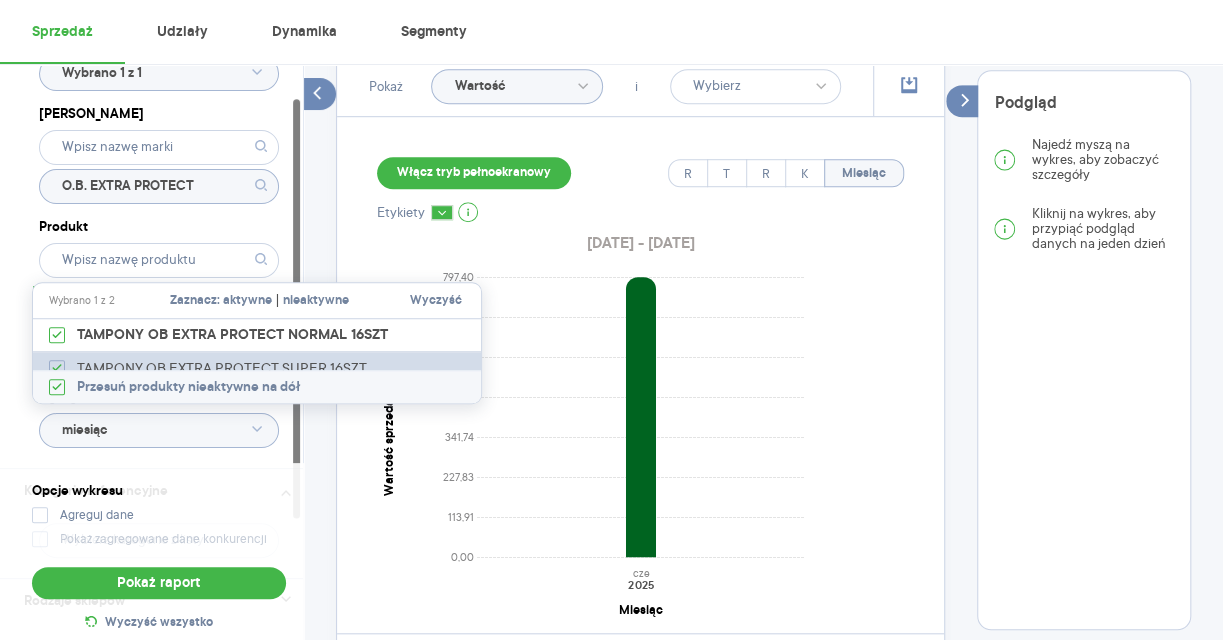 checkbox on "true" 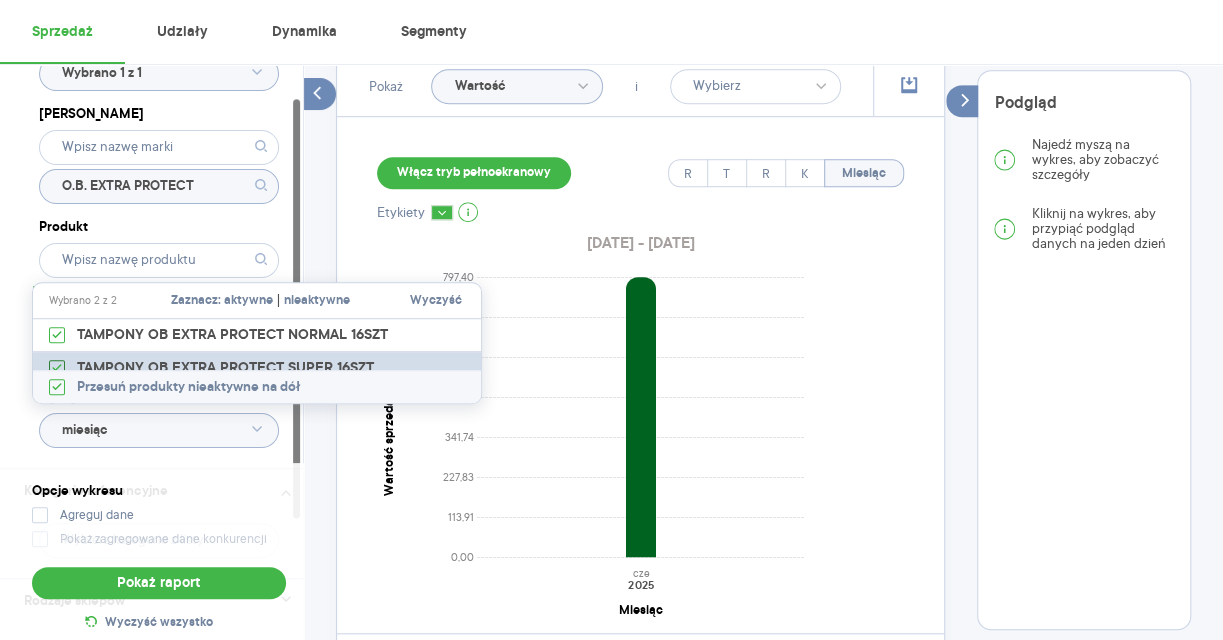 type on "Wybrano 2 z 2" 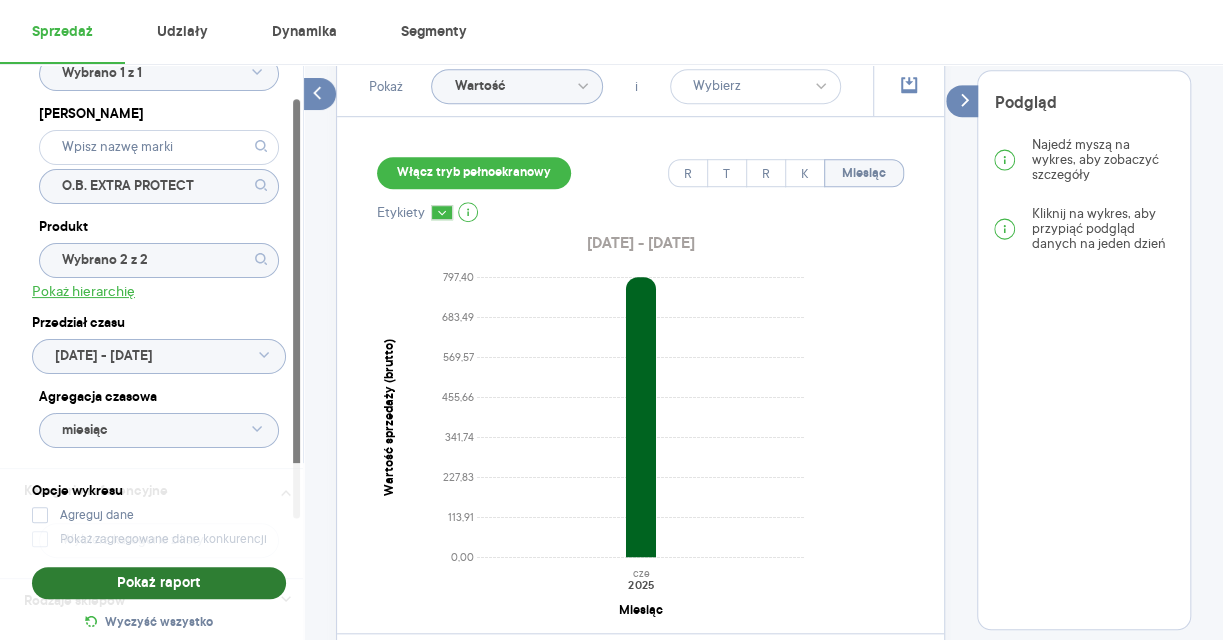 click on "Pokaż raport" at bounding box center [159, 583] 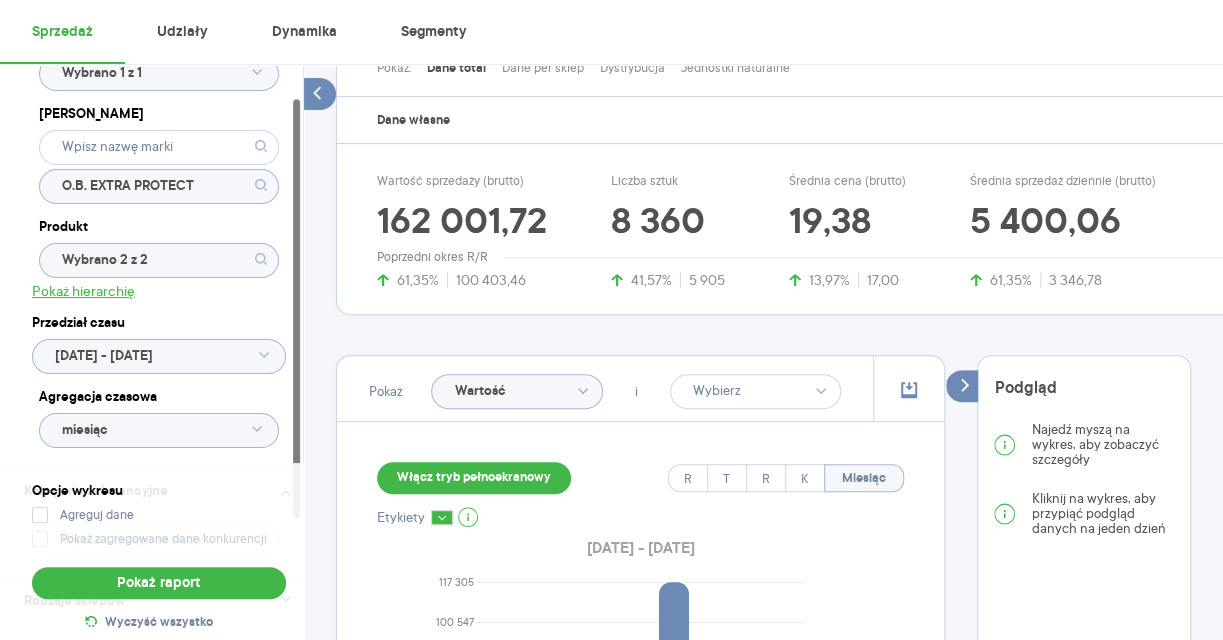 scroll, scrollTop: 269, scrollLeft: 0, axis: vertical 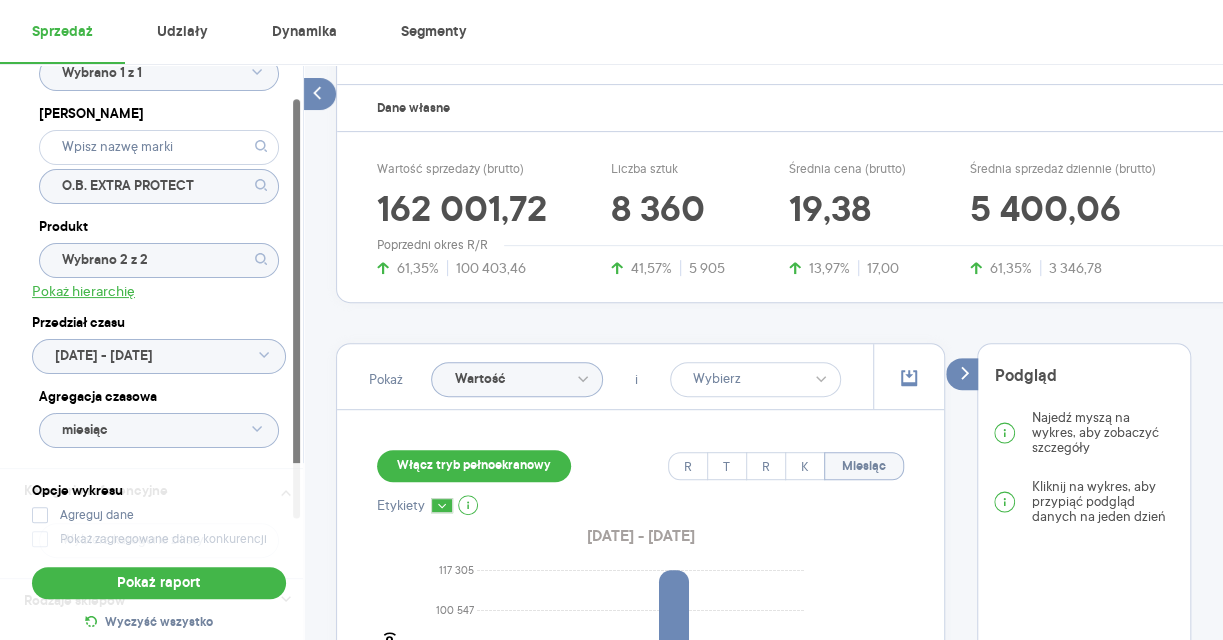 click at bounding box center [261, 185] 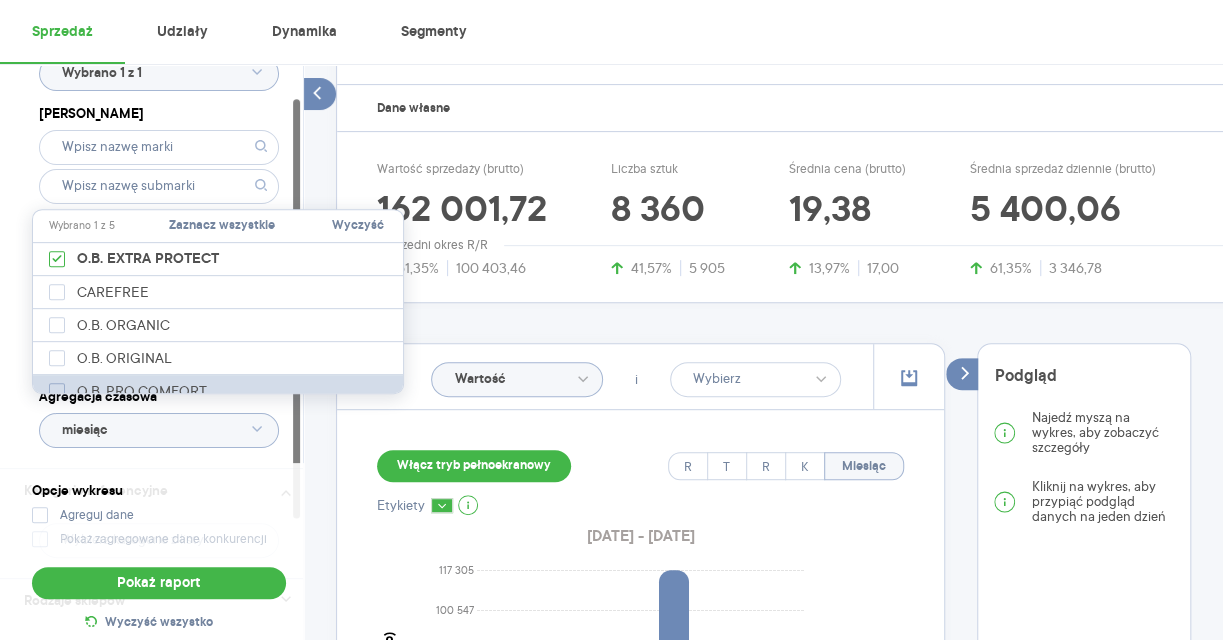 click at bounding box center [57, 391] 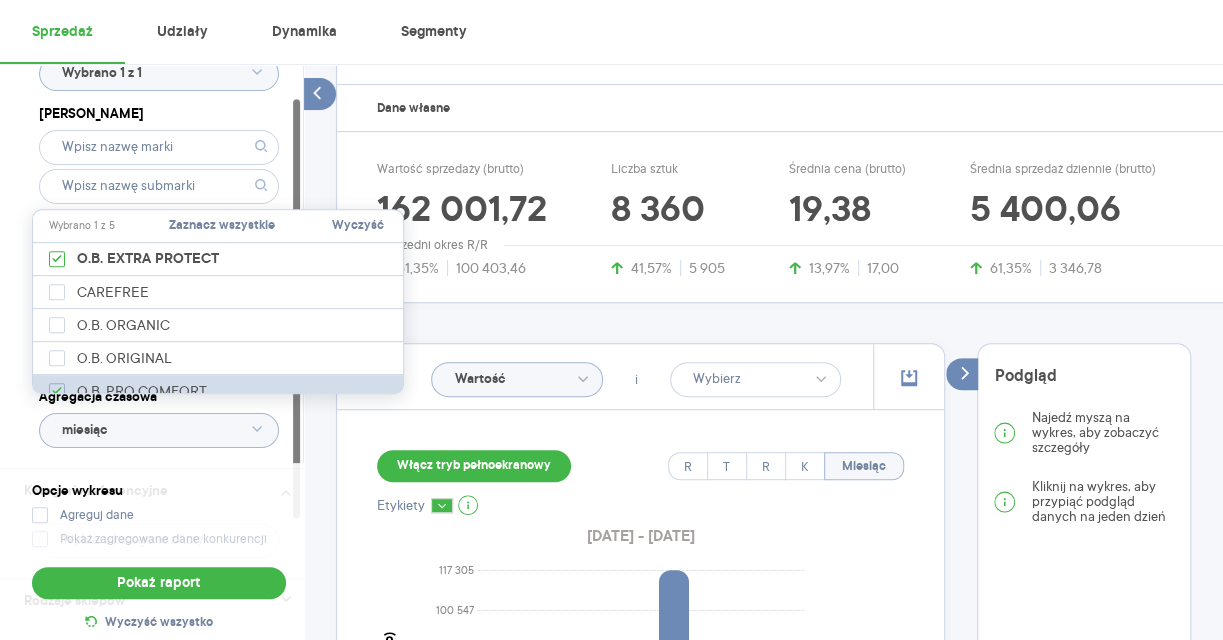 checkbox on "true" 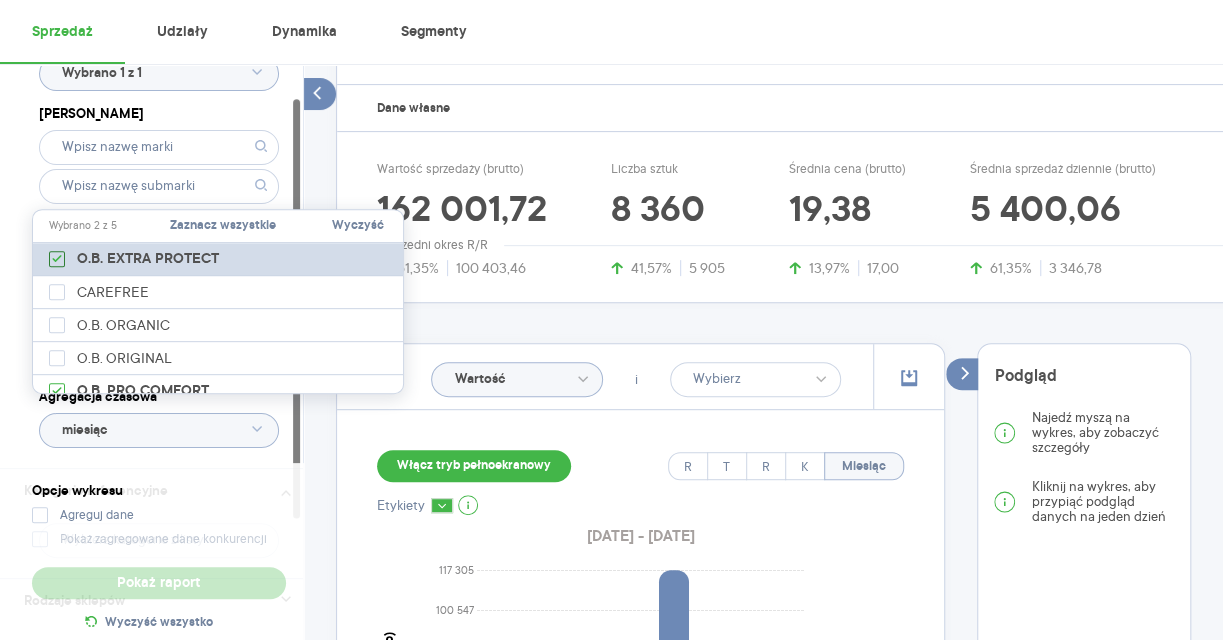 type on "Wybrano 2 z 12" 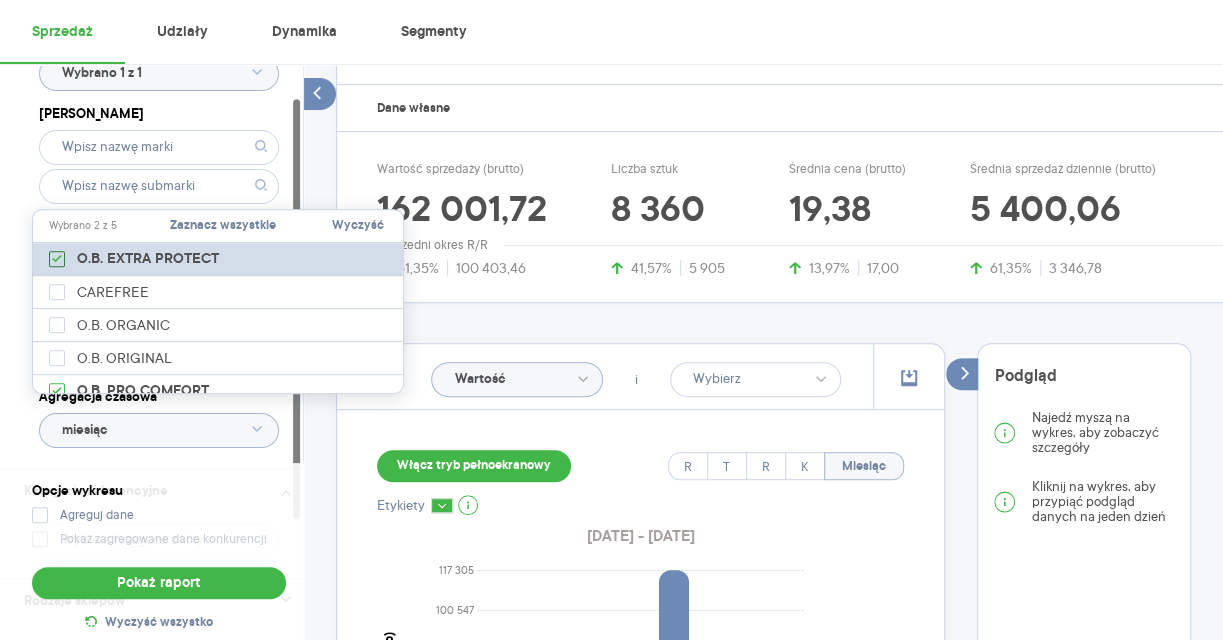 click at bounding box center (57, 259) 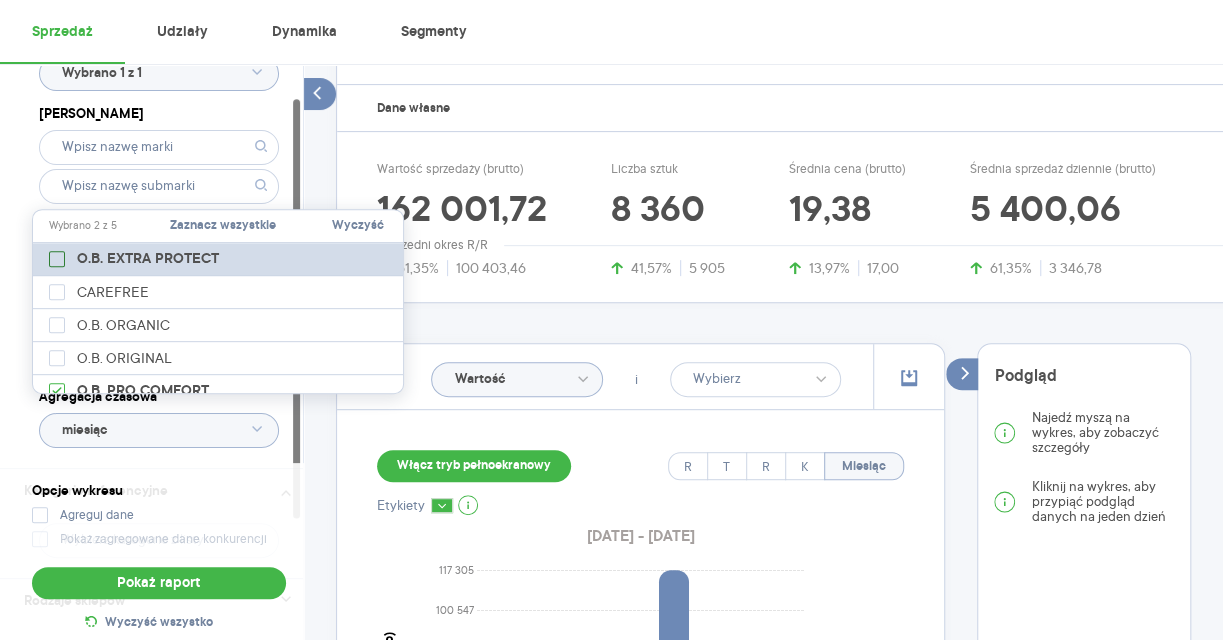 checkbox on "false" 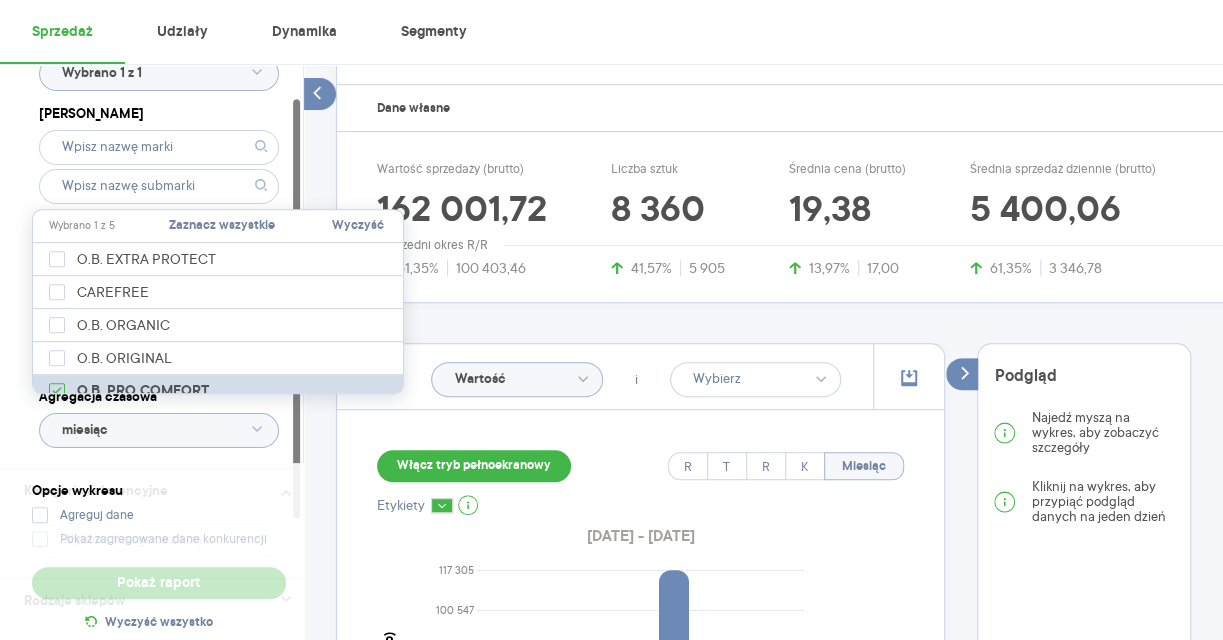 type 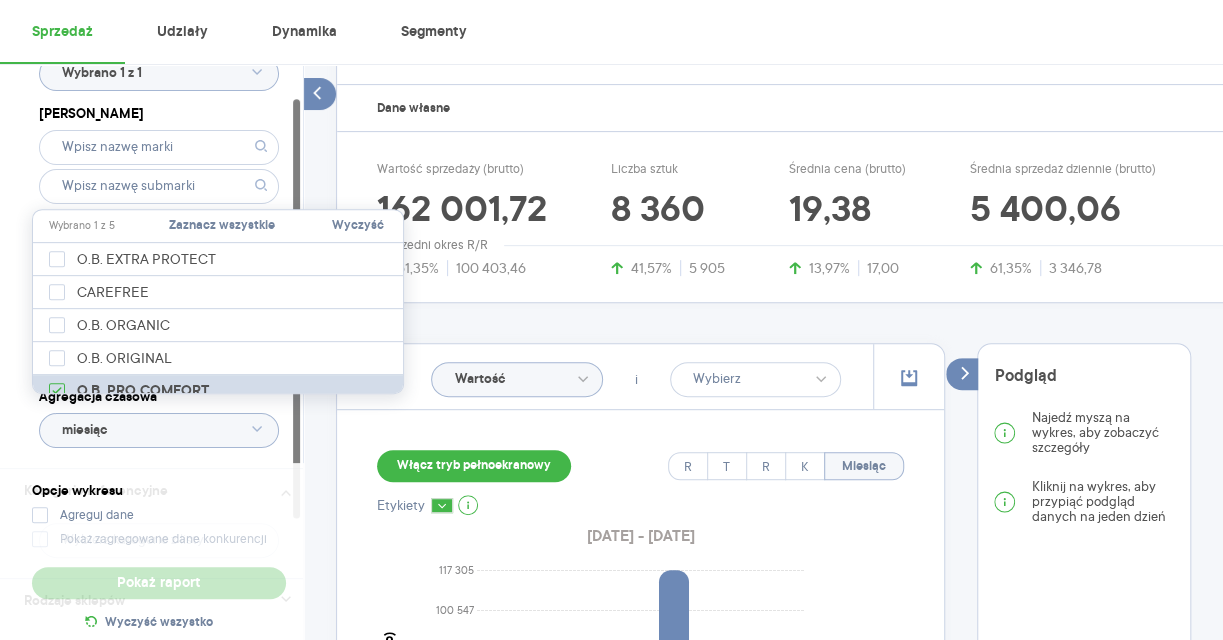 type 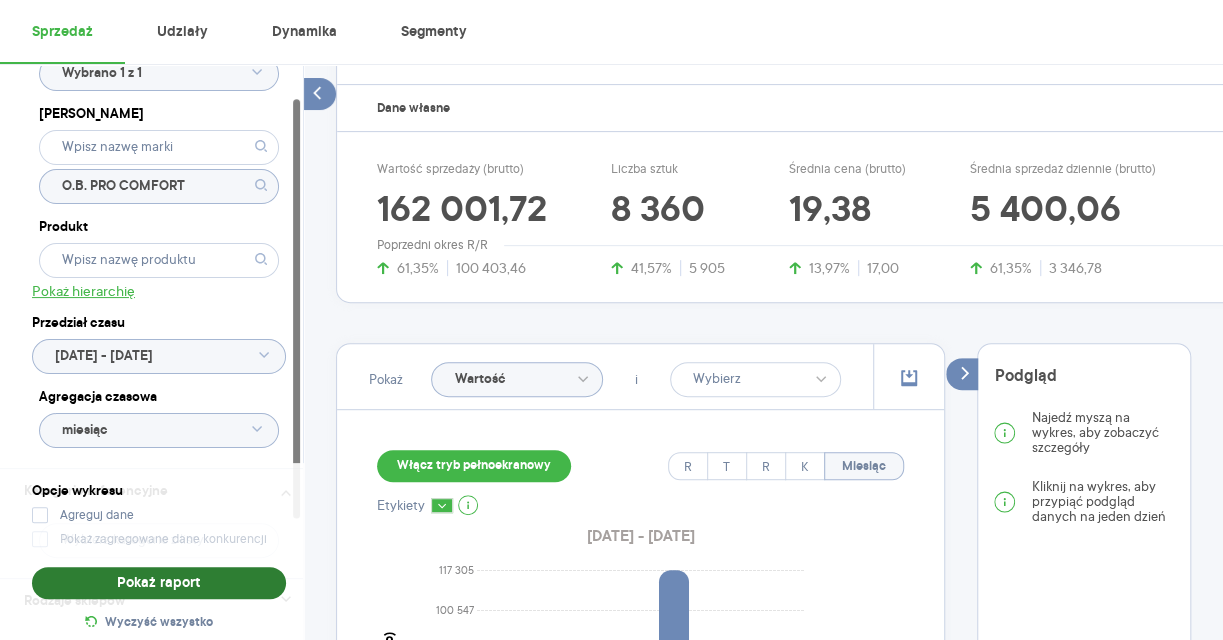 click on "Pokaż raport" at bounding box center (159, 583) 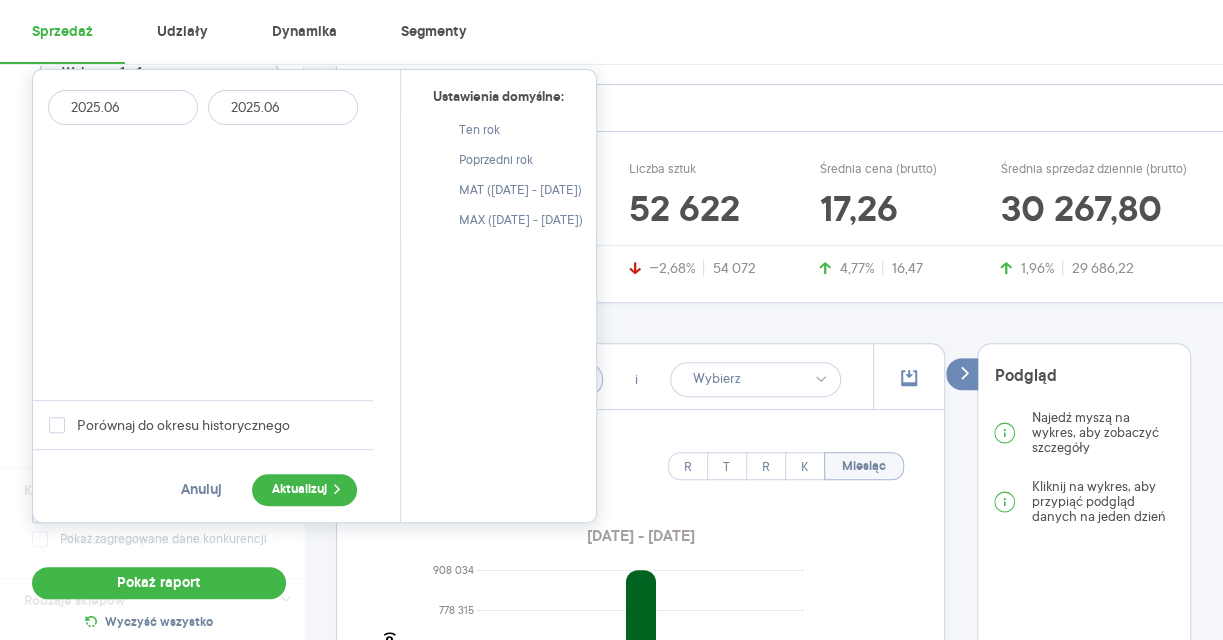 click on "Raporty Eksport danych Nowość Baza wiedzy Nowość Aktualności mpabian@kenvue.com Wyloguj Sprzedaż Udziały Dynamika Segmenty Kategoria Wybrano 1 z 1 Marka O.B. PRO COMFORT Produkt Pokaż hierarchię Przedział czasu 2025.06.01 - 2025.06.30 Agregacja czasowa miesiąc Kategorie referencyjne Rodzaje sklepów Opcje wykresu Agreguj dane Pokaż zagregowane dane konkurencji Pokaż raport Wyczyść wszystko Sprzedaż Podsumowanie - dane własne  (Johnson & Johnson Poland Sp. z o.o.) Pokaż: Dane total Dane per sklep Dystrybucja Jednostki naturalne Dane własne Wartość sprzedaży (brutto) 908 033,99 1,96% 890 586,65 Liczba sztuk 52 622 −2,68% 54 072 Średnia cena (brutto) 17,26 4,77% 16,47 Średnia sprzedaż dziennie (brutto) 30 267,80 1,96% 29 686,22 Poprzedni okres R/R Pokaż Wartość i Włącz tryb pełnoekranowy R T R K Miesiąc Etykiety 2025.06.01 - 2025.06.30 0 129 719 259 438 389 157 518 877 648 596 778 315 908 034 Wartość sprzedaży (brutto) cze 2025 Miesiąc Legenda: Dane Brak danych Podgląd Rok" at bounding box center (611, 51) 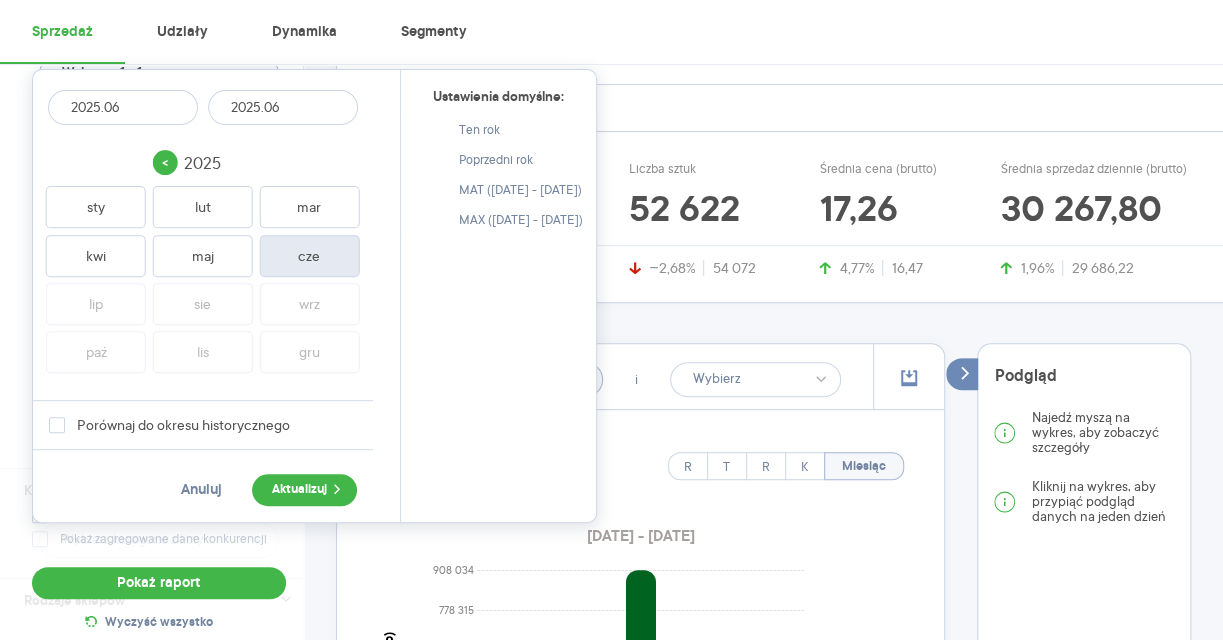 click on "2025.06" at bounding box center [123, 107] 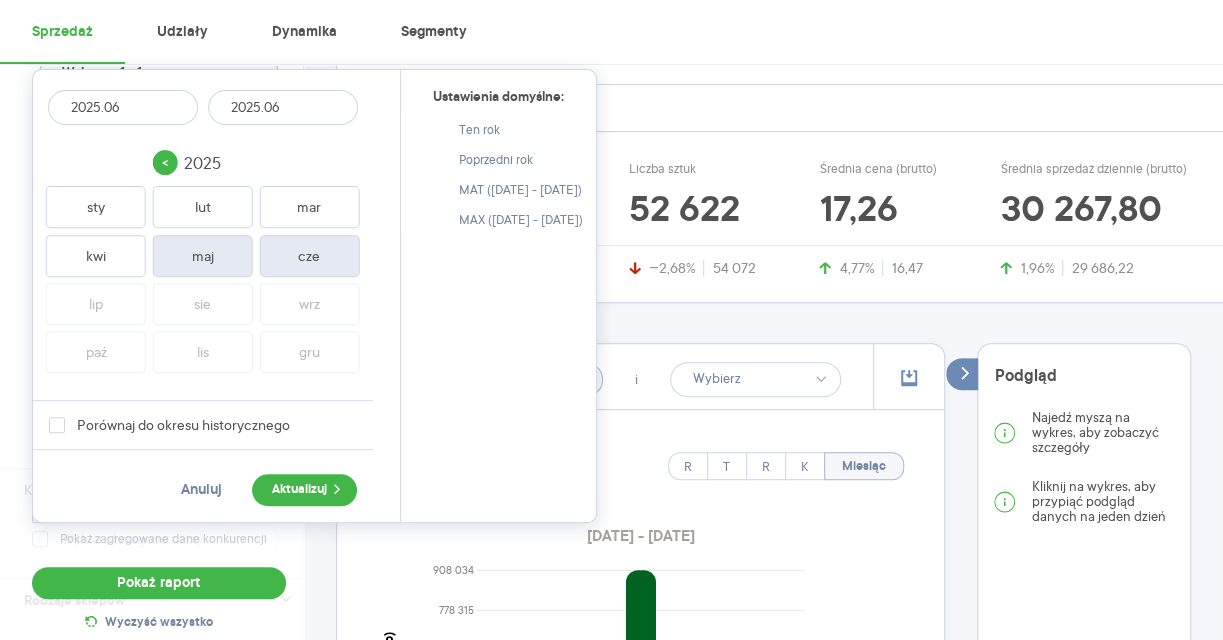 click on "maj" at bounding box center [203, 256] 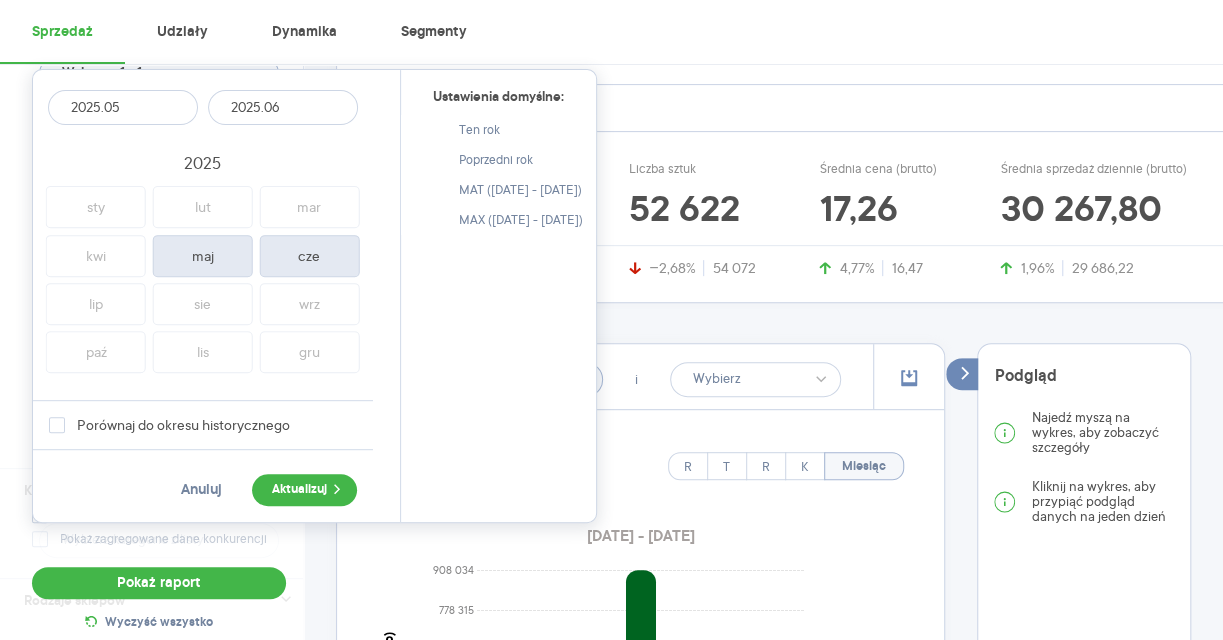click on "2025.06" at bounding box center [283, 107] 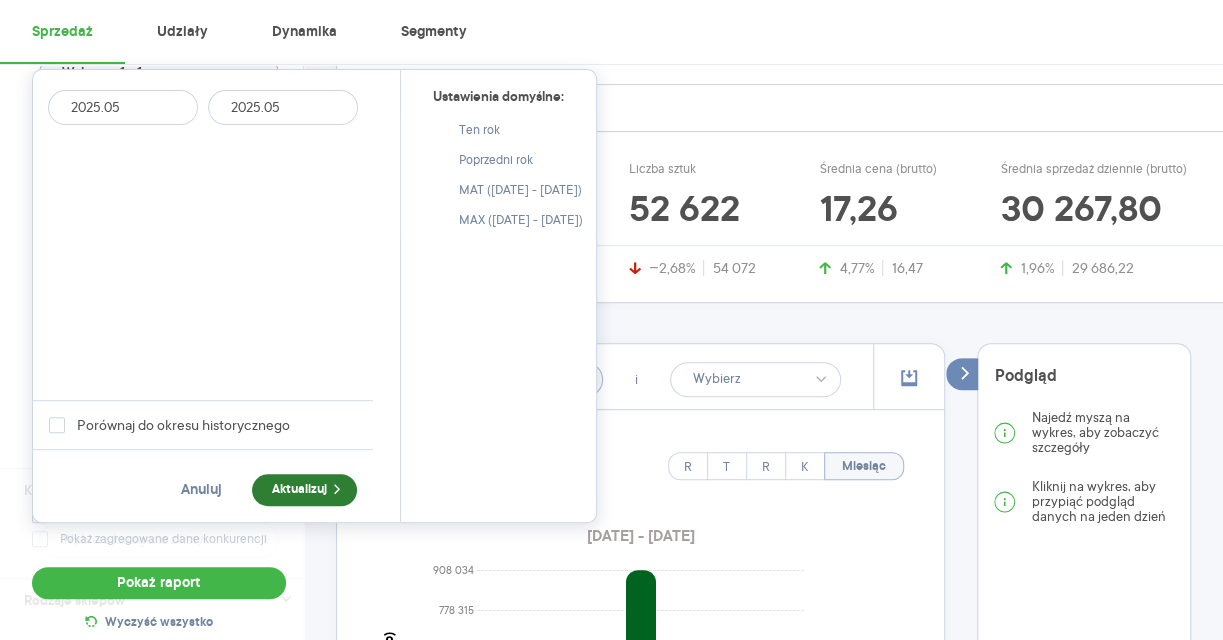 click on "Aktualizuj" at bounding box center [304, 490] 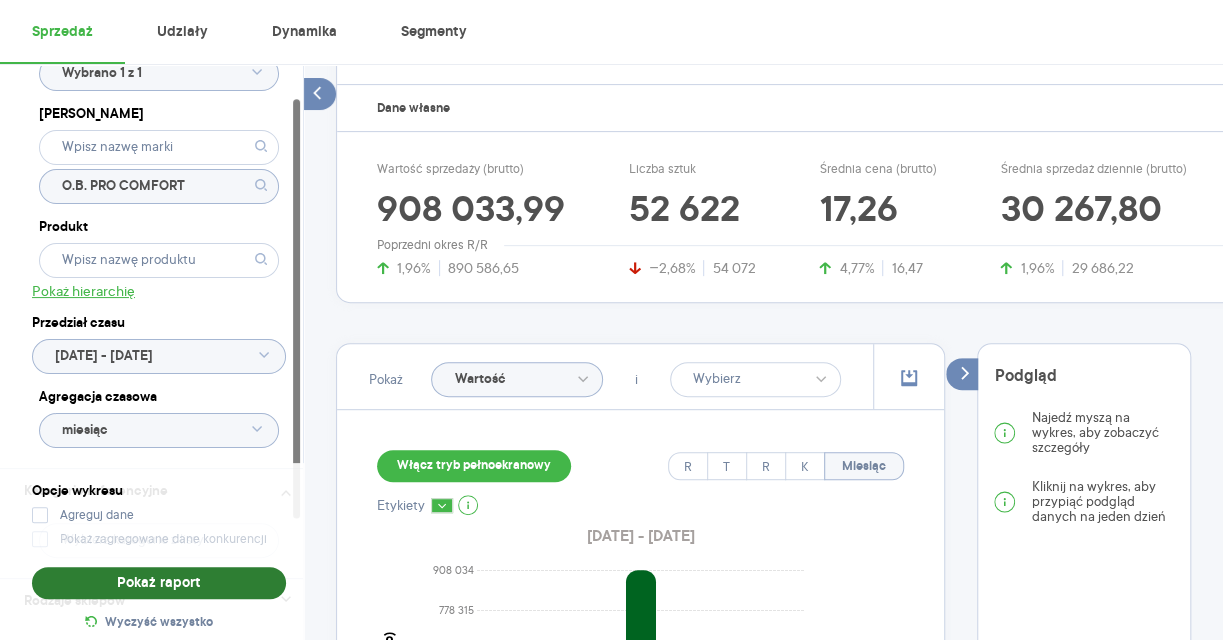 click on "Pokaż raport" at bounding box center [159, 583] 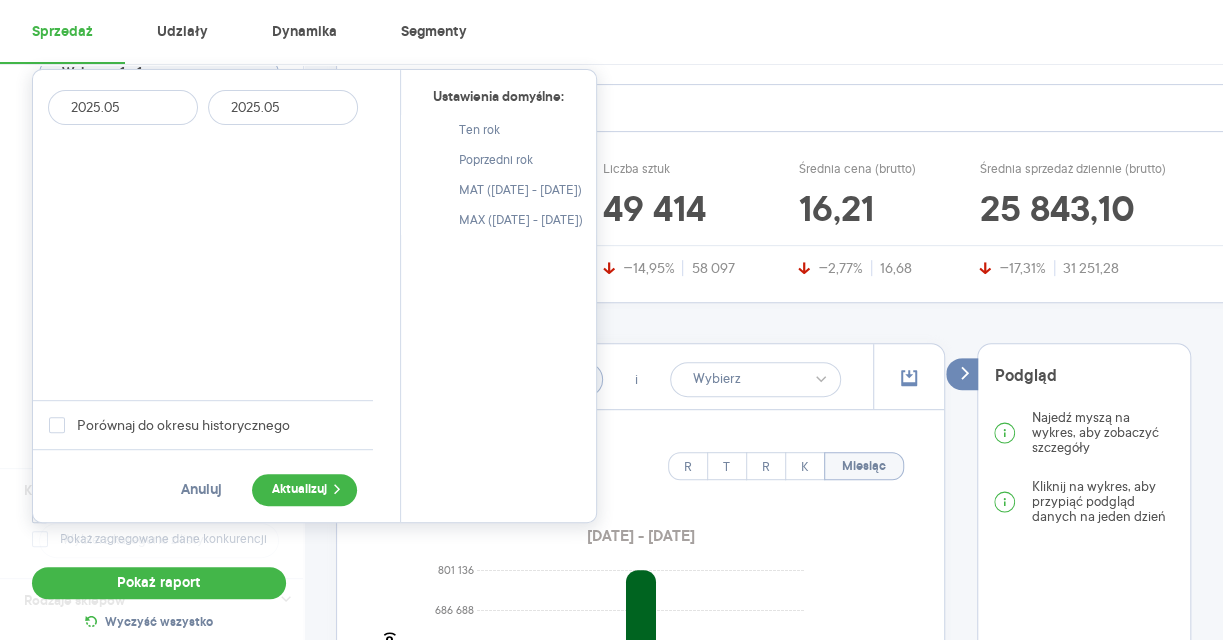 click on "Raporty Eksport danych Nowość Baza wiedzy Nowość Aktualności mpabian@kenvue.com Wyloguj Sprzedaż Udziały Dynamika Segmenty Kategoria Wybrano 1 z 1 Marka O.B. PRO COMFORT Produkt Pokaż hierarchię Przedział czasu 2025.05.01 - 2025.05.31 Agregacja czasowa miesiąc Kategorie referencyjne Rodzaje sklepów Opcje wykresu Agreguj dane Pokaż zagregowane dane konkurencji Pokaż raport Wyczyść wszystko Sprzedaż Podsumowanie - dane własne  (Johnson & Johnson Poland Sp. z o.o.) Pokaż: Dane total Dane per sklep Dystrybucja Jednostki naturalne Dane własne Wartość sprzedaży (brutto) 801 136,16 −17,31% 968 789,62 Liczba sztuk 49 414 −14,95% 58 097 Średnia cena (brutto) 16,21 −2,77% 16,68 Średnia sprzedaż dziennie (brutto) 25 843,10 −17,31% 31 251,28 Poprzedni okres R/R Pokaż Wartość i Włącz tryb pełnoekranowy R T R K Miesiąc Etykiety 2025.05.01 - 2025.05.31 0 114 448 228 896 343 344 457 792 572 240 686 688 801 136 Wartość sprzedaży (brutto) maj 2025 Miesiąc Legenda: Dane Brak danych" at bounding box center (611, 51) 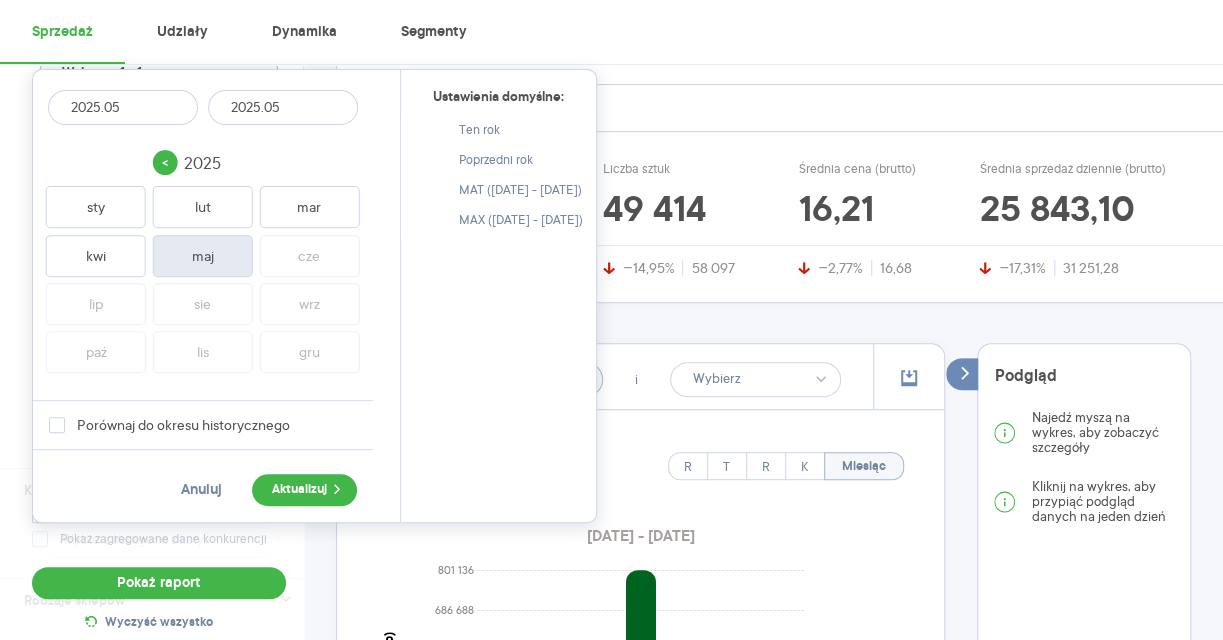 click on "2025.05" at bounding box center [123, 107] 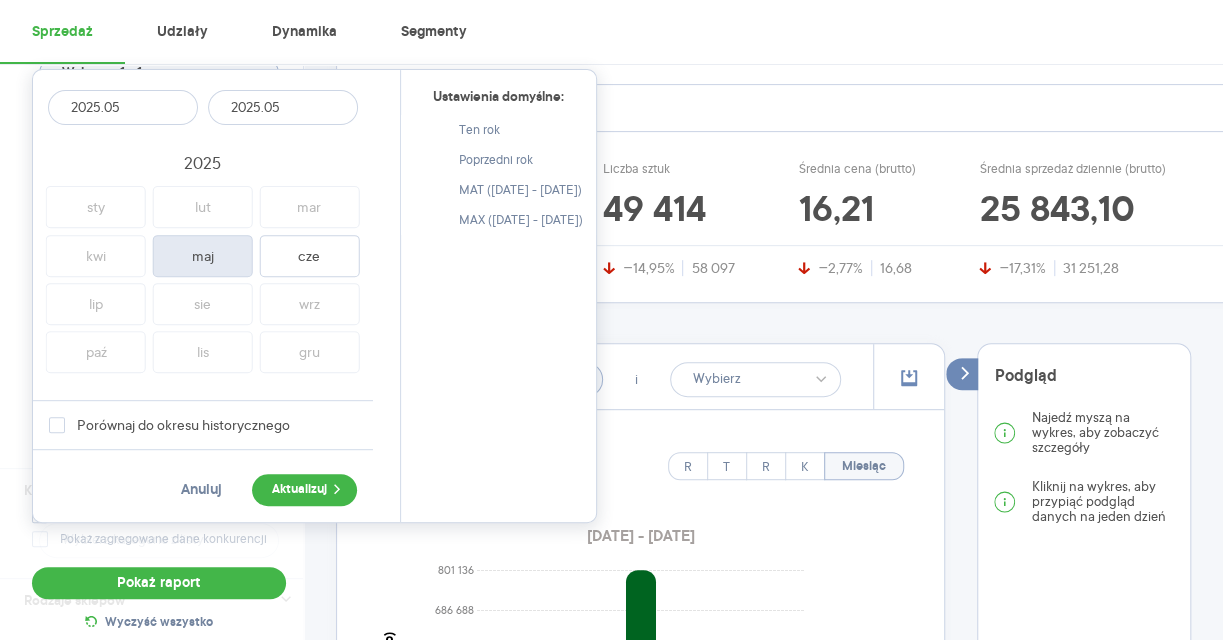 click on "2025.05" at bounding box center (283, 107) 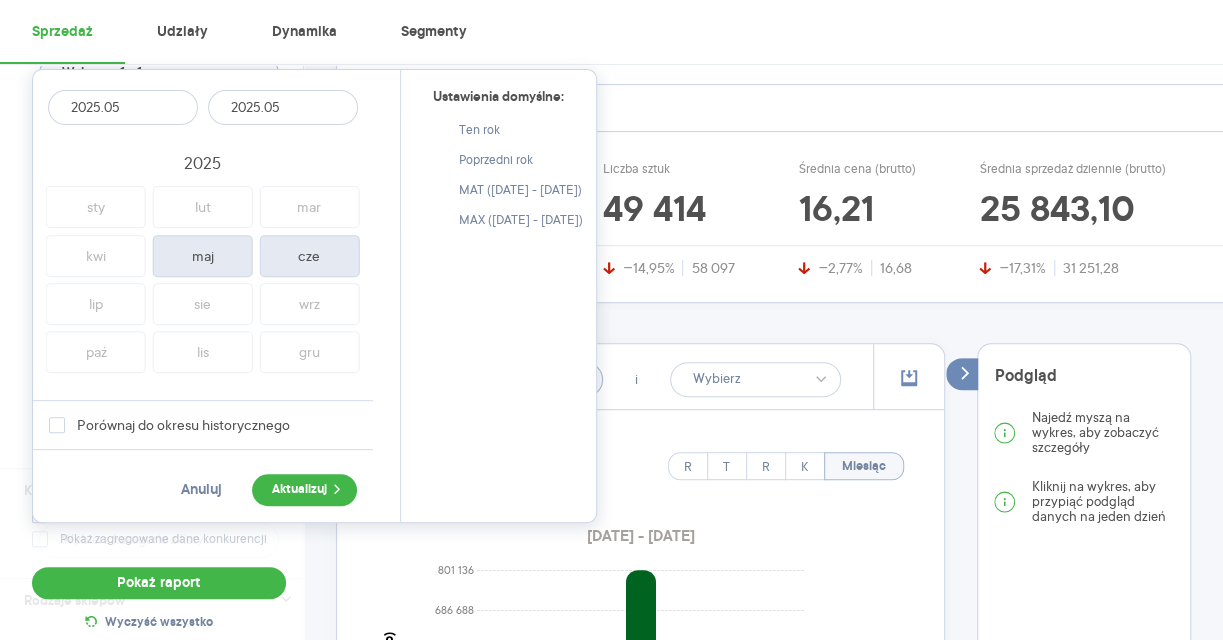 click on "cze" at bounding box center [309, 256] 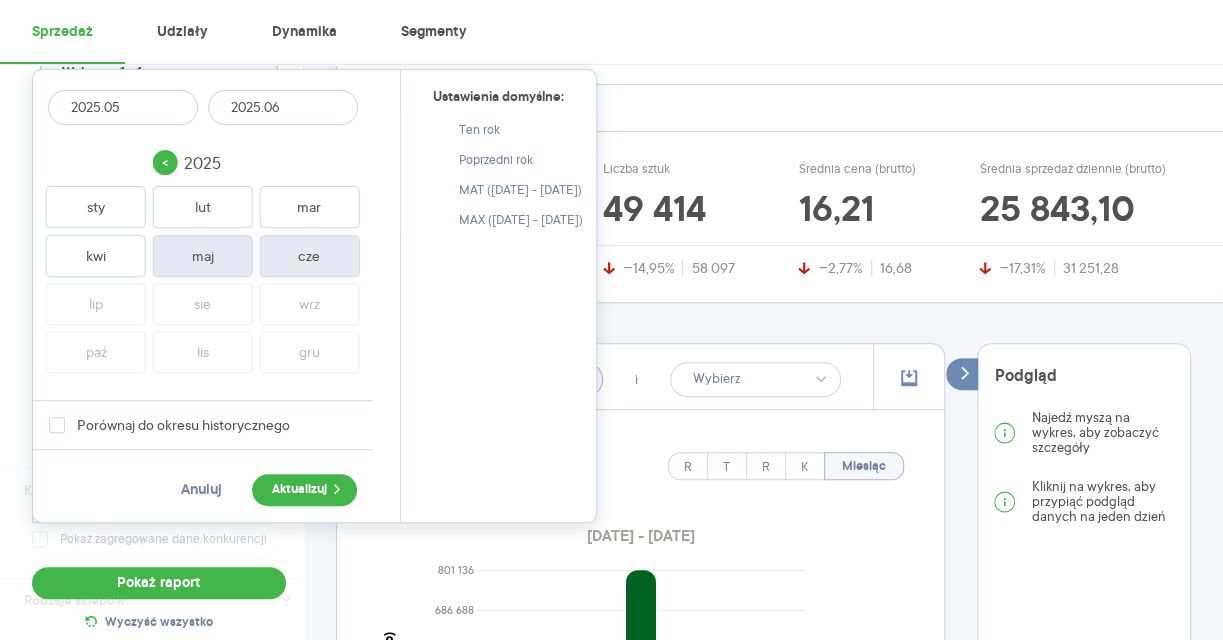 click on "2025.05" at bounding box center (123, 107) 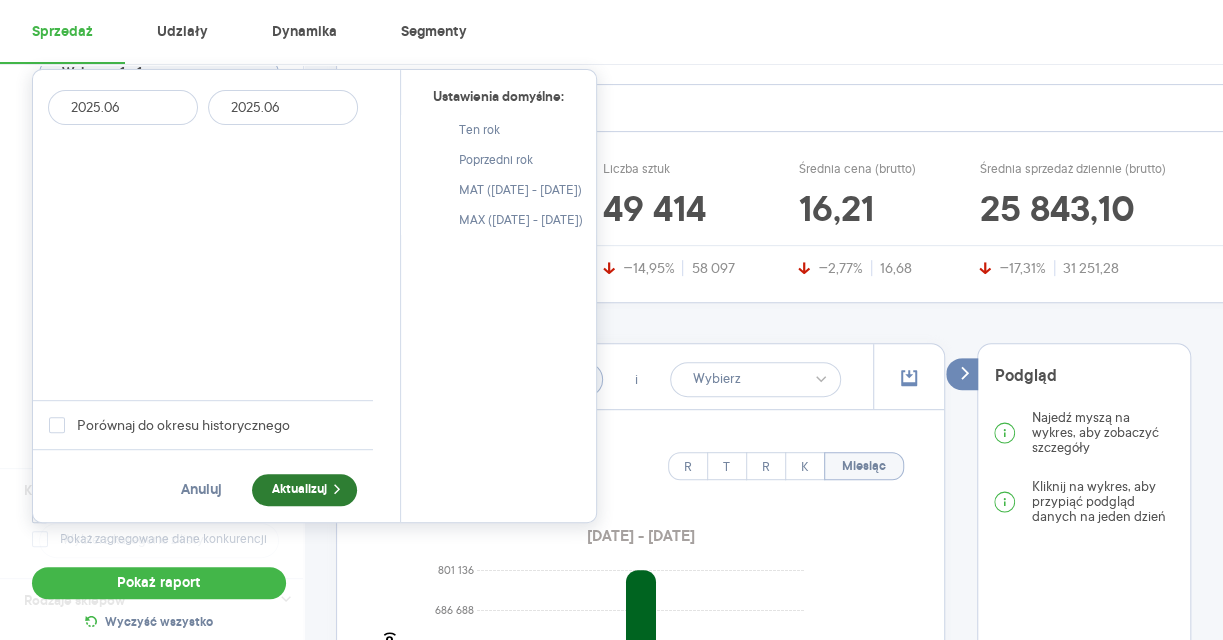 click on "Aktualizuj" at bounding box center (304, 490) 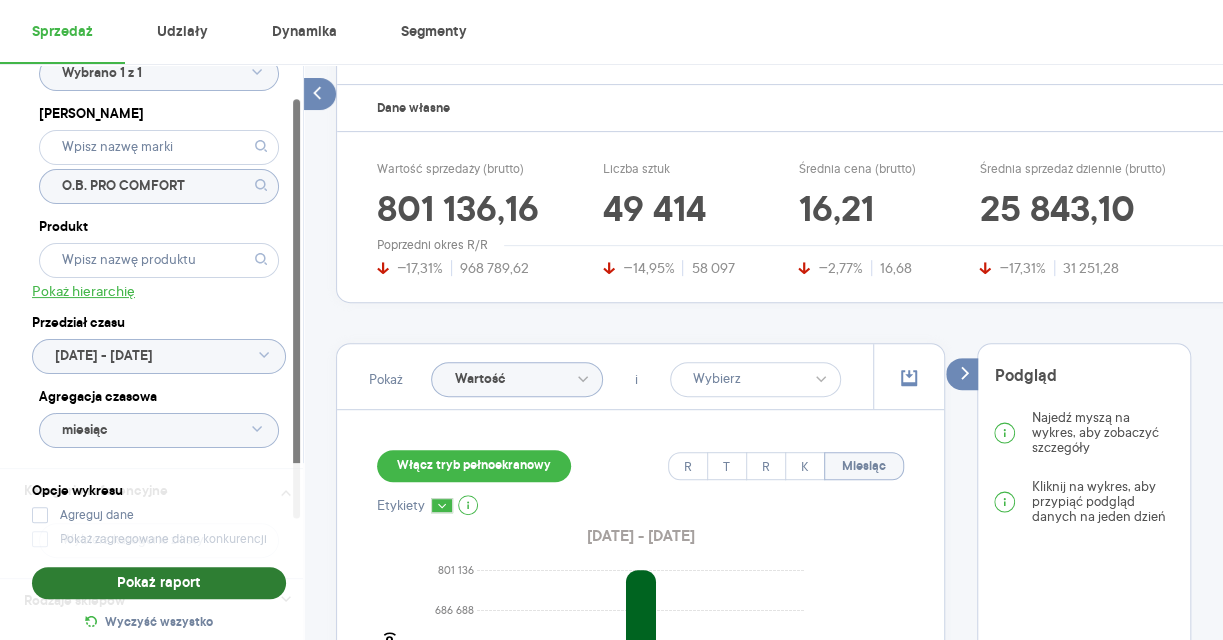 click on "Pokaż raport" at bounding box center (159, 583) 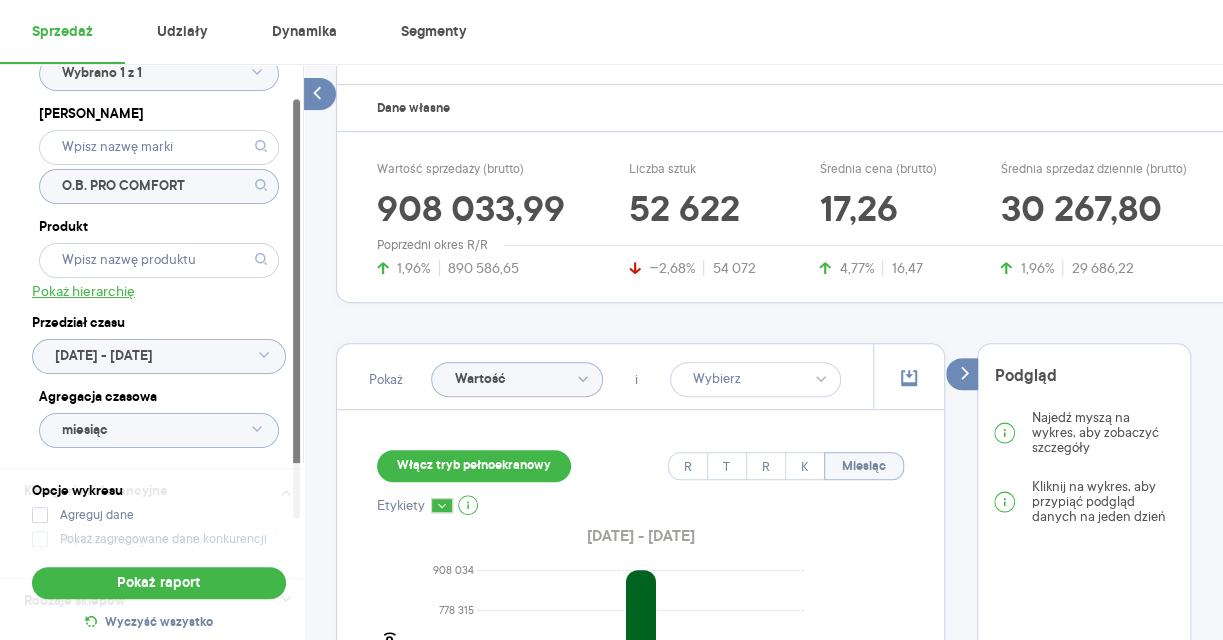 click on "Sprzedaż Podsumowanie - dane własne  (Johnson & Johnson Poland Sp. z o.o.) Pokaż: Dane total Dane per sklep Dystrybucja Jednostki naturalne Dane własne Wartość sprzedaży (brutto) 908 033,99 1,96% 890 586,65 Liczba sztuk 52 622 −2,68% 54 072 Średnia cena (brutto) 17,26 4,77% 16,47 Średnia sprzedaż dziennie (brutto) 30 267,80 1,96% 29 686,22 Poprzedni okres R/R Pokaż Wartość i Włącz tryb pełnoekranowy R T R K Miesiąc Etykiety 2025.06.01 - 2025.06.30 0 129 719 259 438 389 157 518 877 648 596 778 315 908 034 Wartość sprzedaży (brutto) cze 2025 Miesiąc Legenda: Dane Brak danych Johnson & Johnson Poland Sp. z o.o. O.B. PRO COMFORT Podgląd Najedź myszą na wykres, aby zobaczyć szczegóły Kliknij na wykres, aby przypiąć podgląd danych na jeden dzień Tabela - dane własne  (Johnson & Johnson Poland Sp. z o.o.) Rok Miesiąc Pokaż dane" at bounding box center (763, 604) 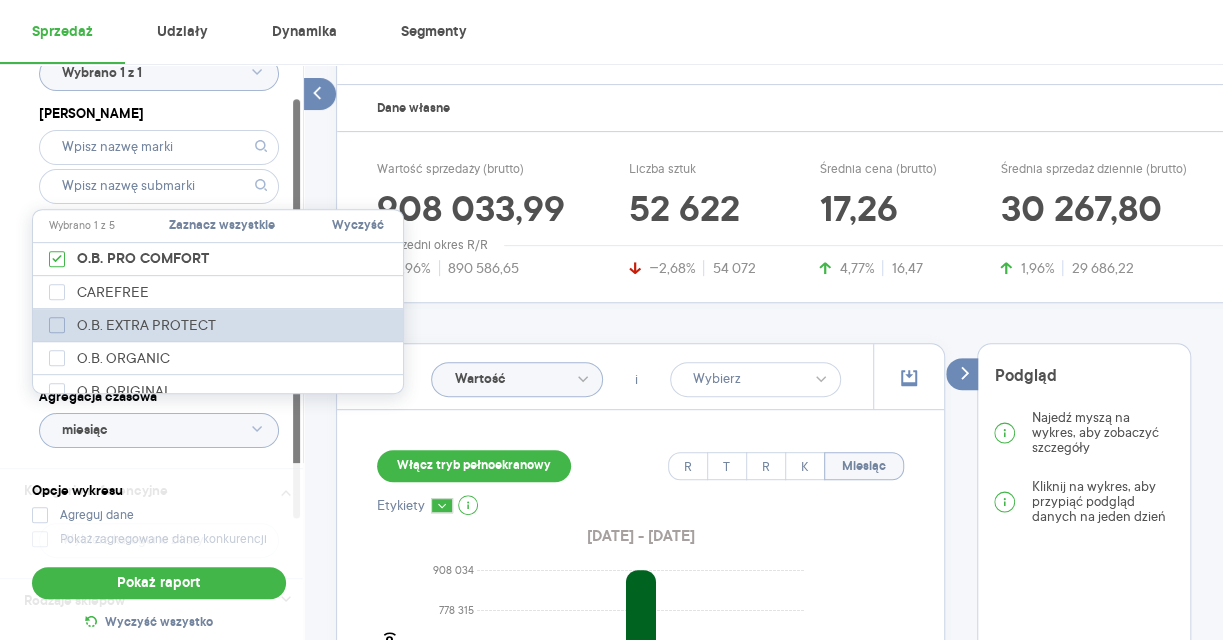 click on "O.B. EXTRA PROTECT" at bounding box center (148, 325) 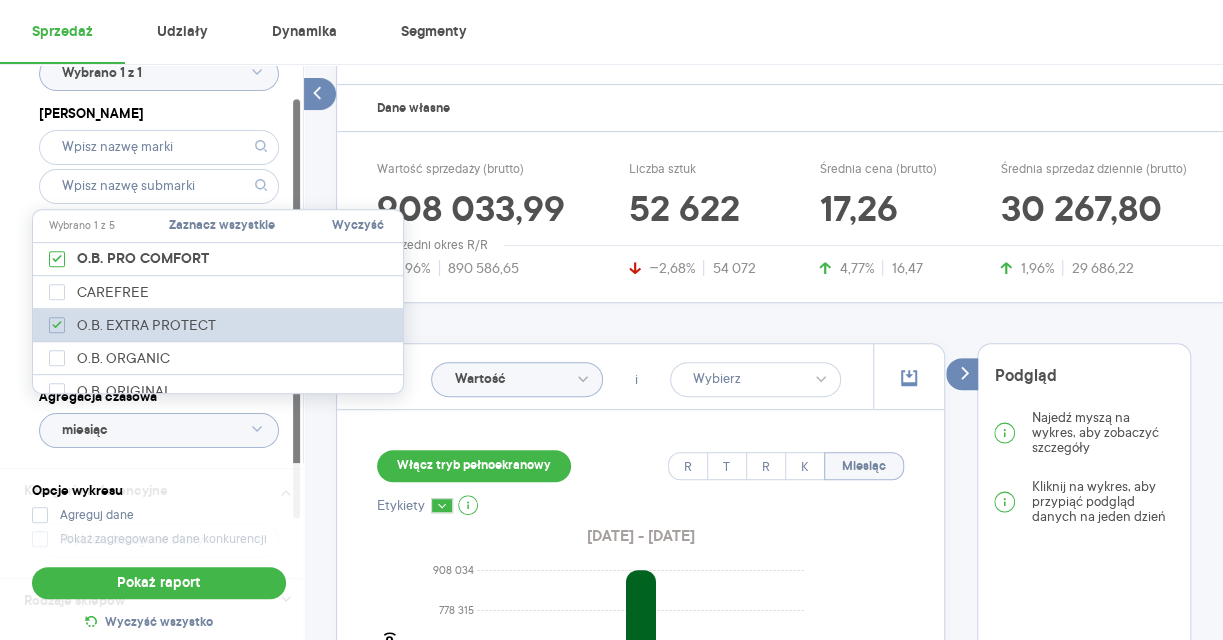 checkbox on "true" 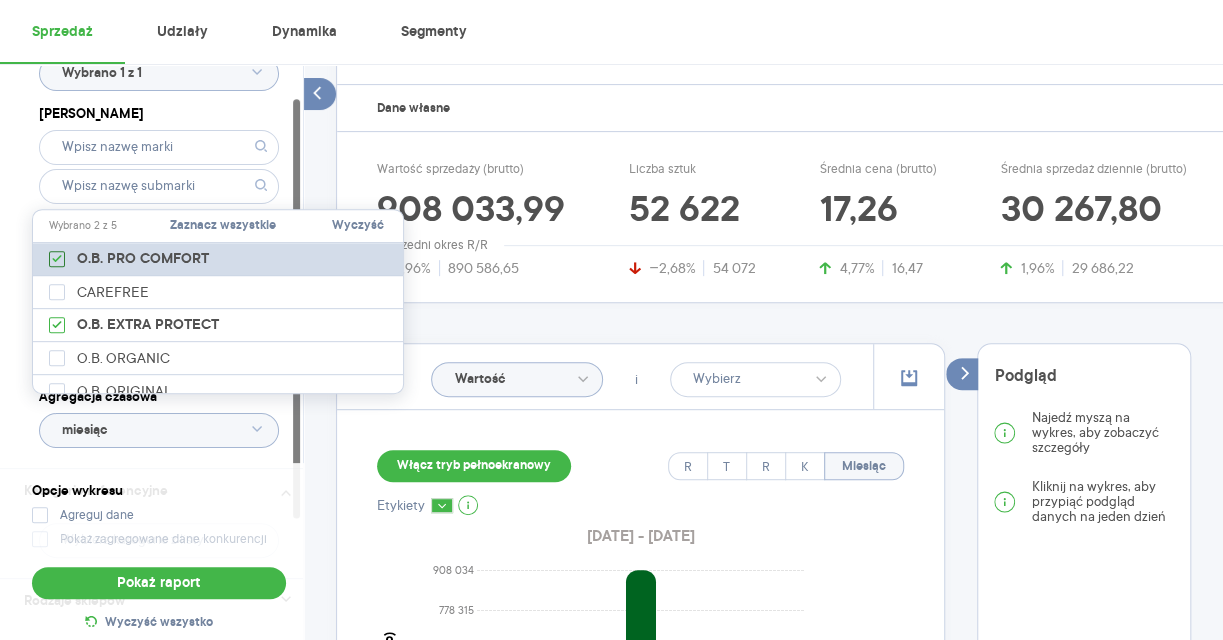 click 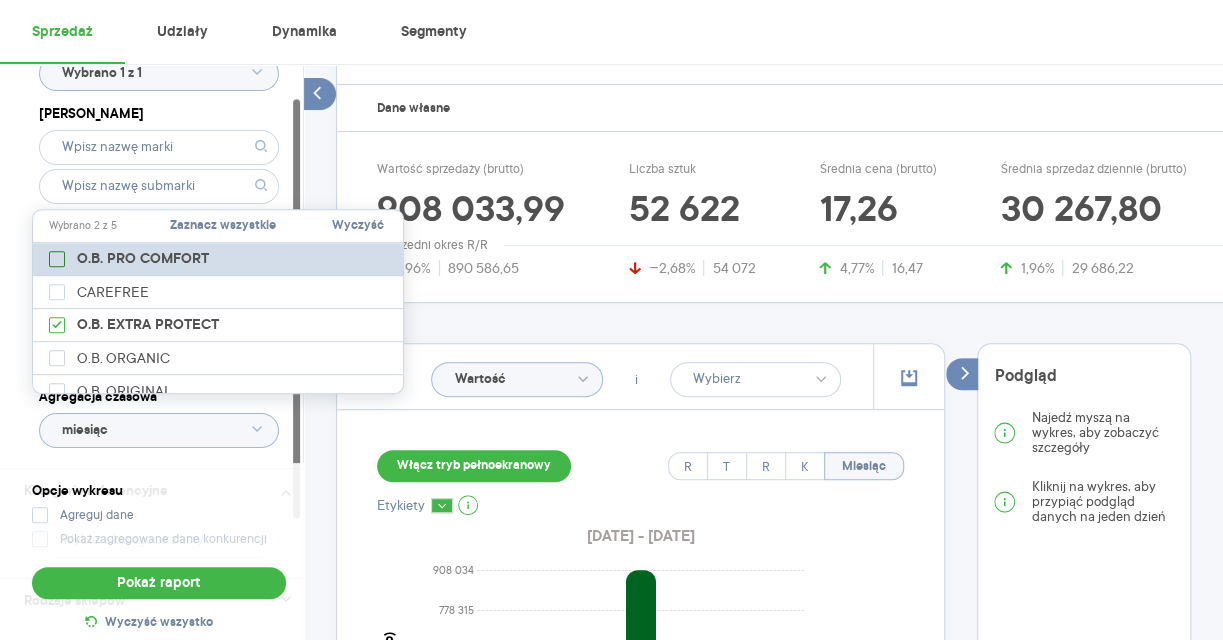 checkbox on "false" 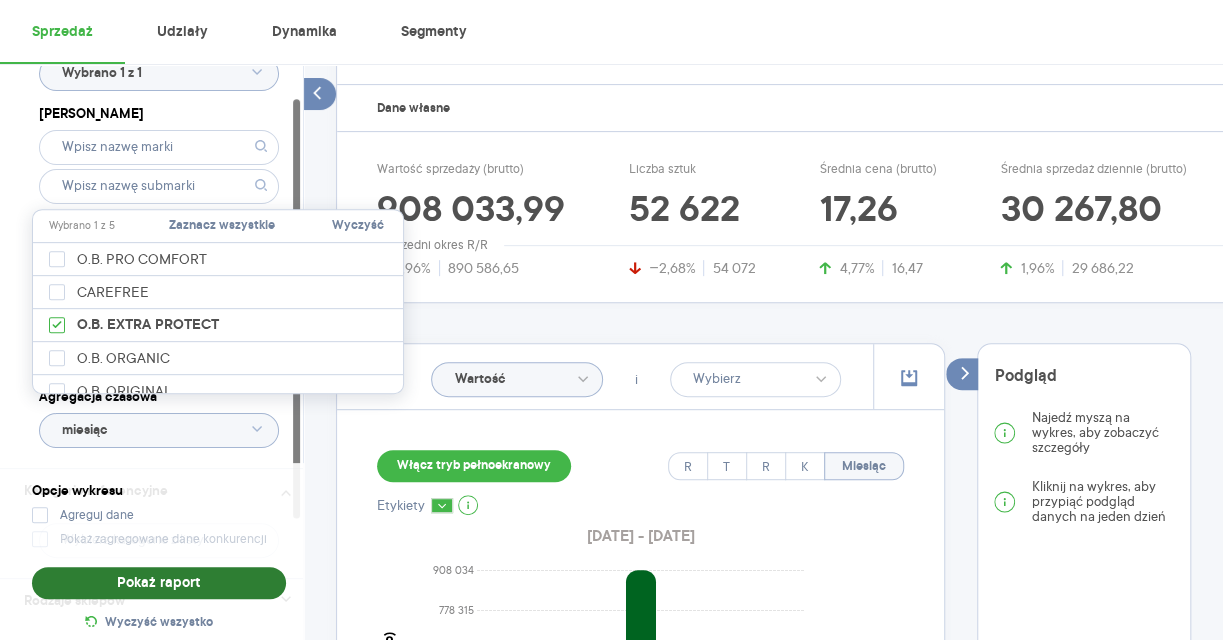 click on "Pokaż raport" at bounding box center (159, 583) 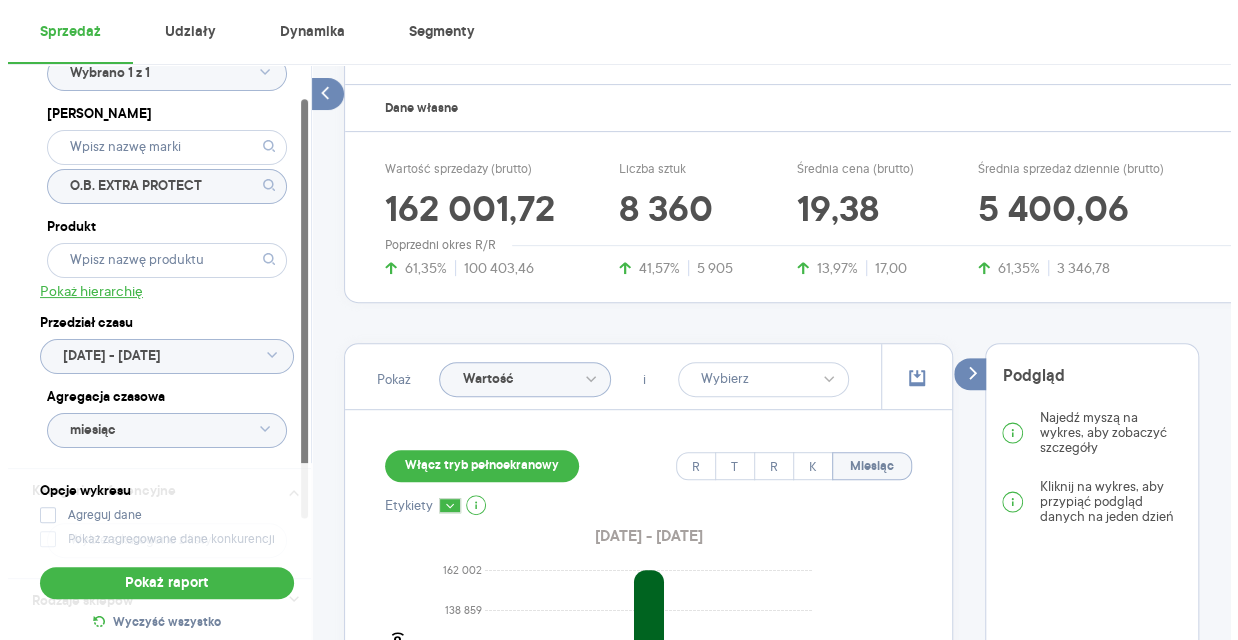 scroll, scrollTop: 269, scrollLeft: 22, axis: both 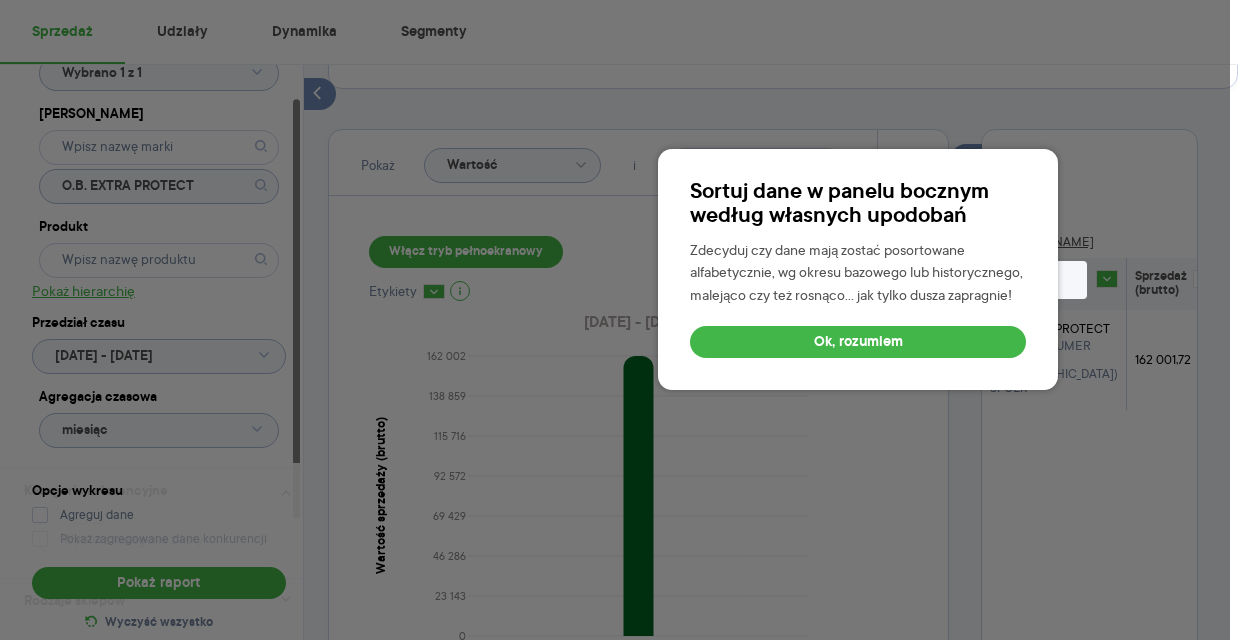 click at bounding box center [611, 345] 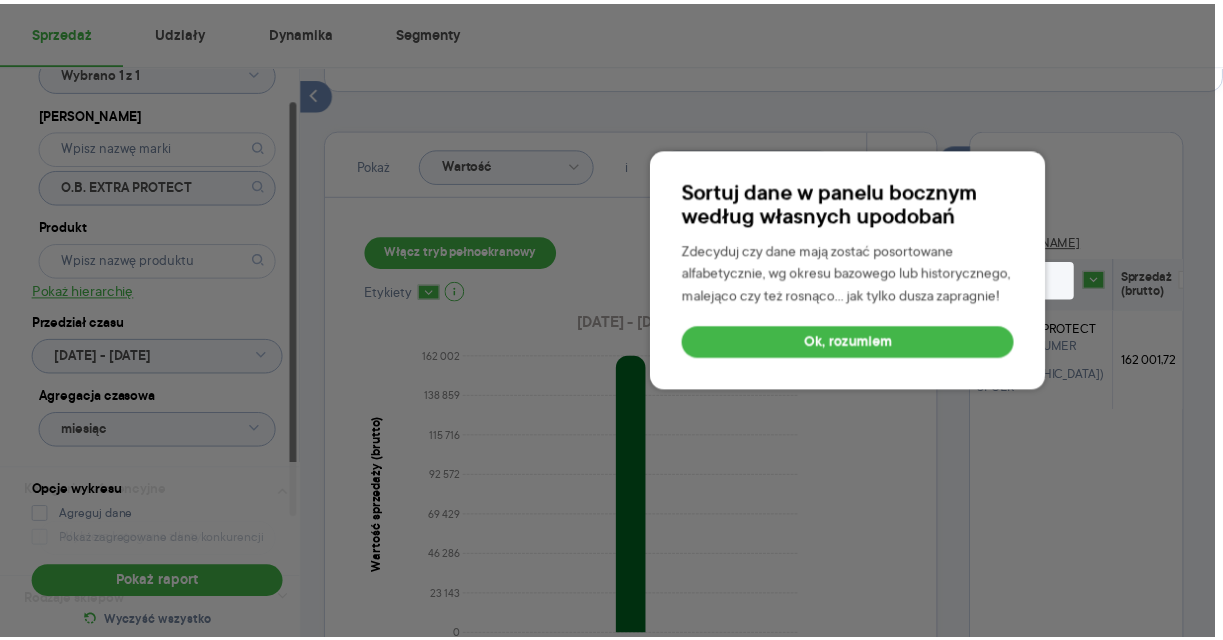 scroll, scrollTop: 412, scrollLeft: 22, axis: both 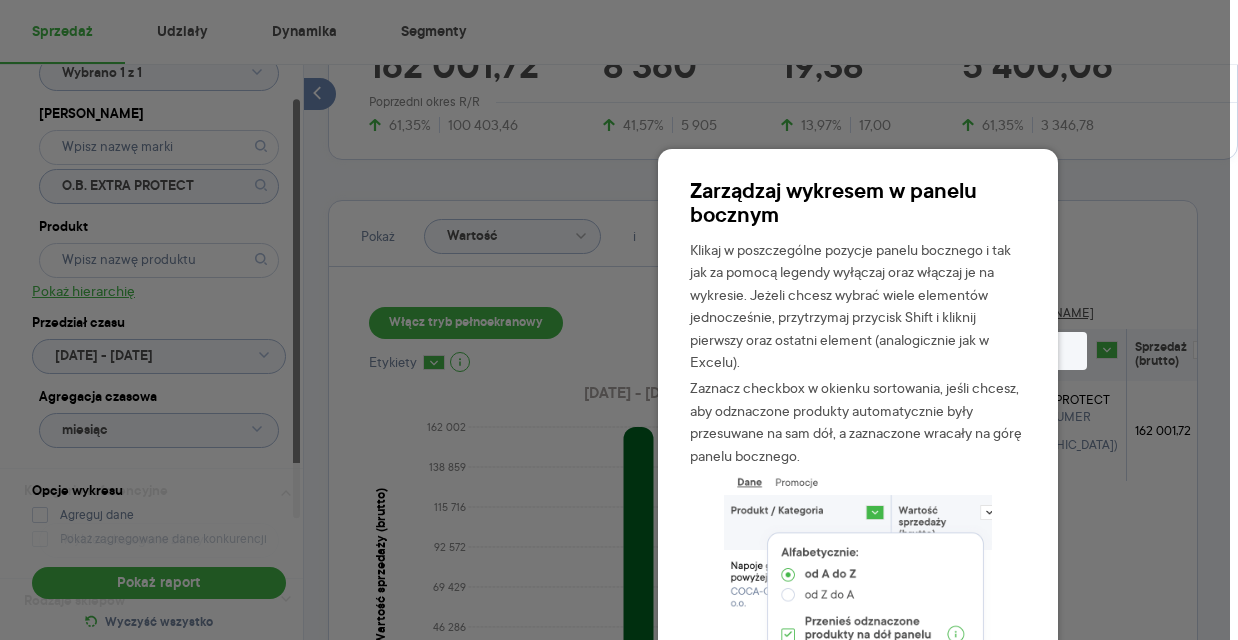 click at bounding box center (611, 416) 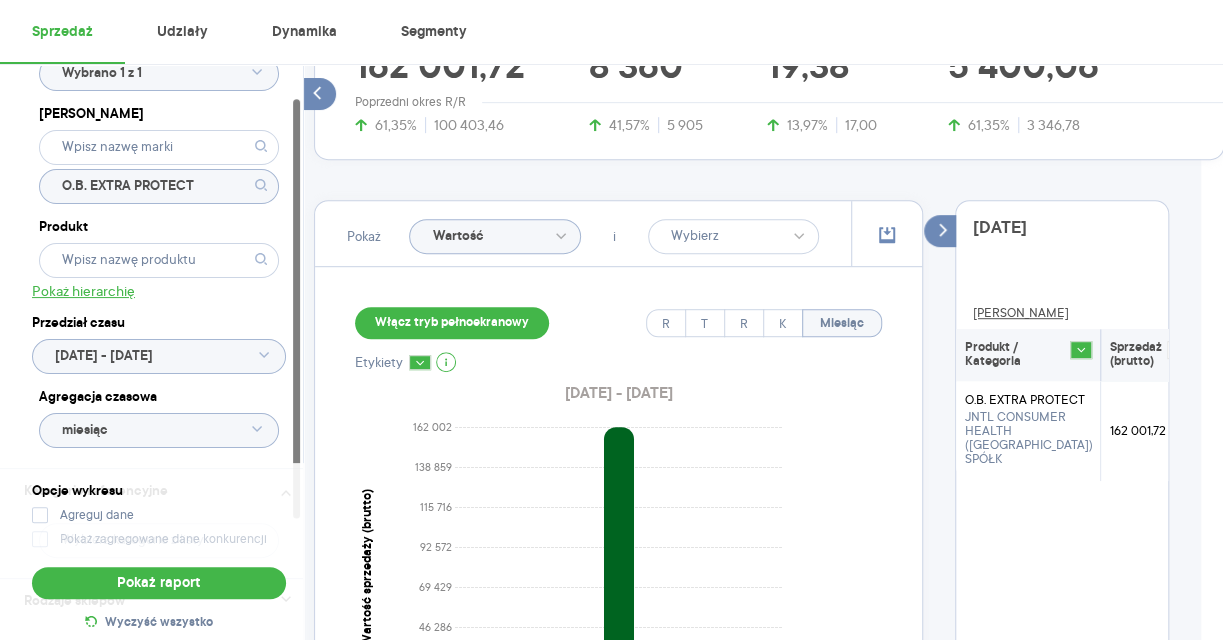 scroll, scrollTop: 0, scrollLeft: 0, axis: both 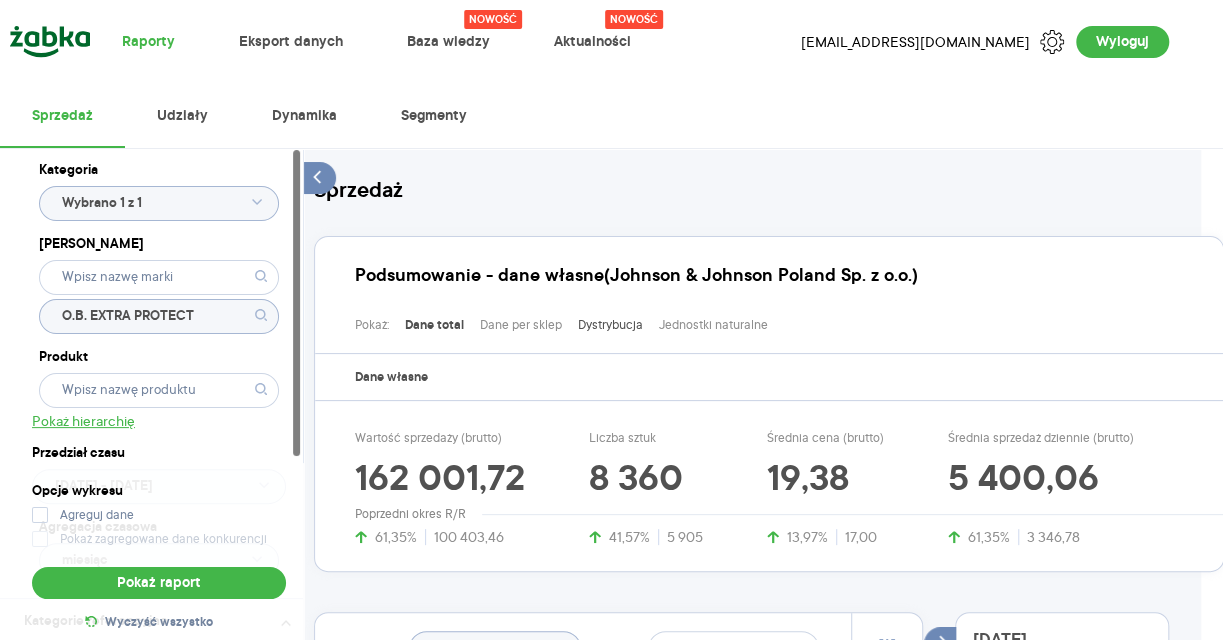 click on "Dystrybucja" at bounding box center (610, 325) 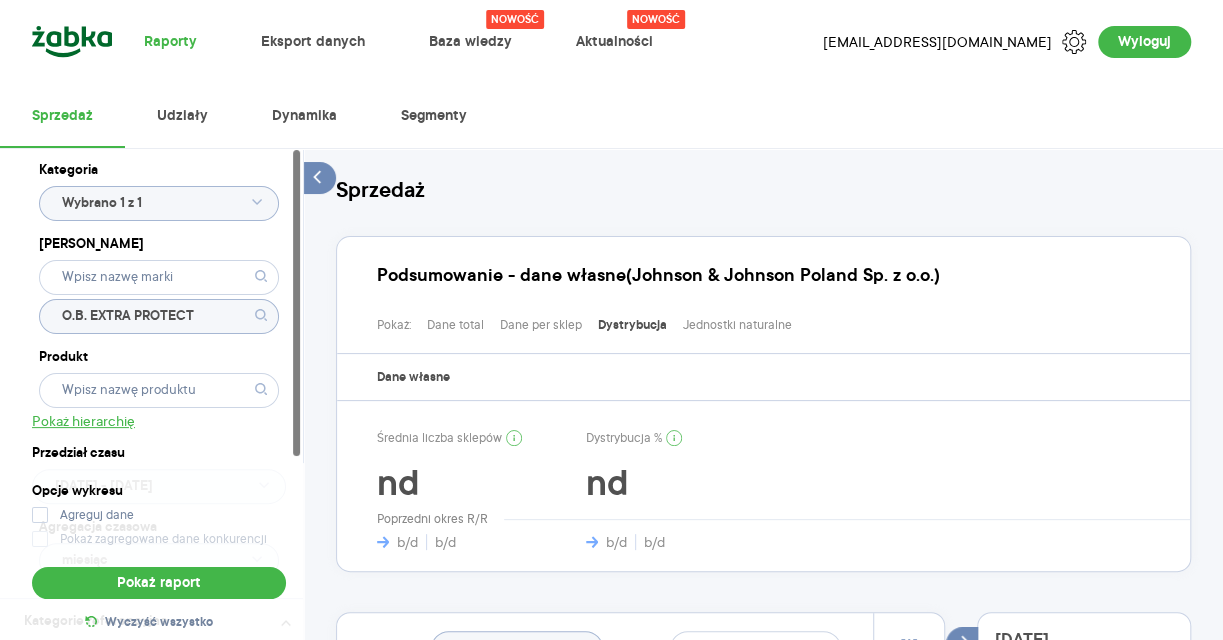 drag, startPoint x: 600, startPoint y: 329, endPoint x: 749, endPoint y: 461, distance: 199.06029 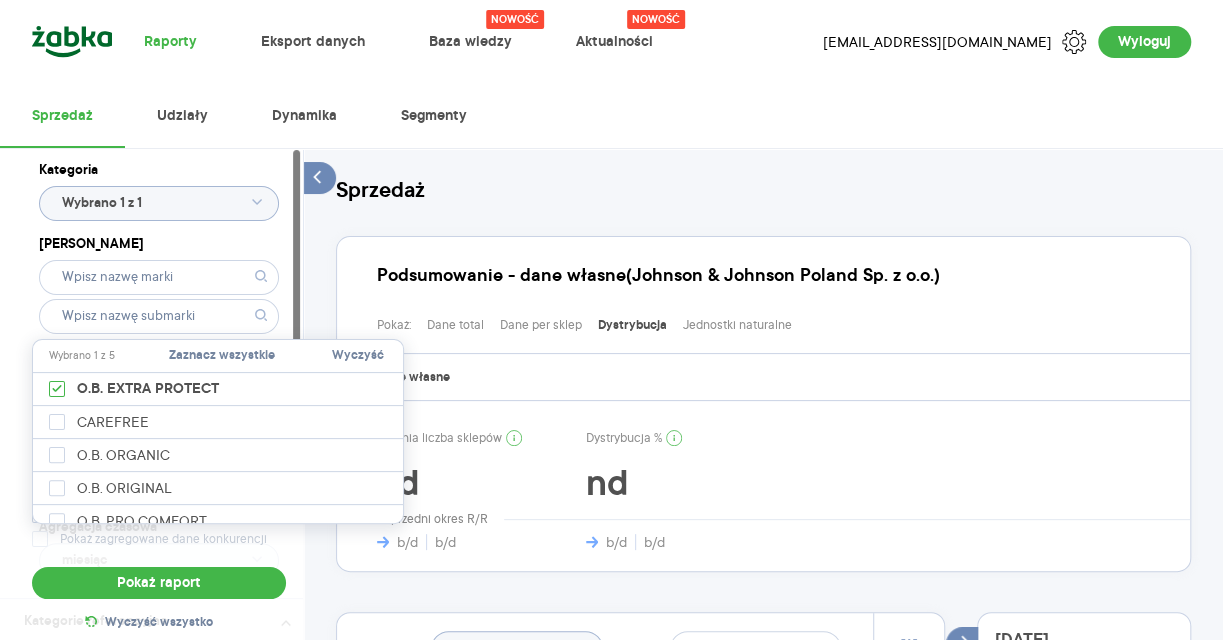 click on "Kategoria Wybrano 1 z 1 Marka Produkt Pokaż hierarchię Przedział czasu 2025.06.01 - 2025.06.30 Agregacja czasowa miesiąc" at bounding box center [159, 373] 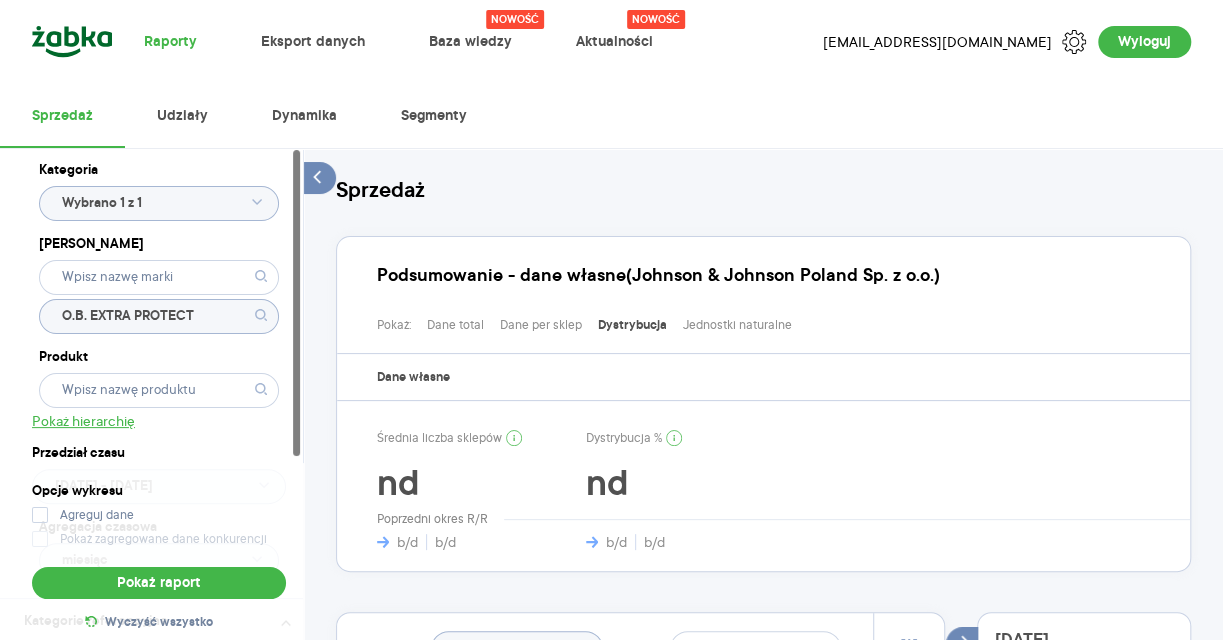 click 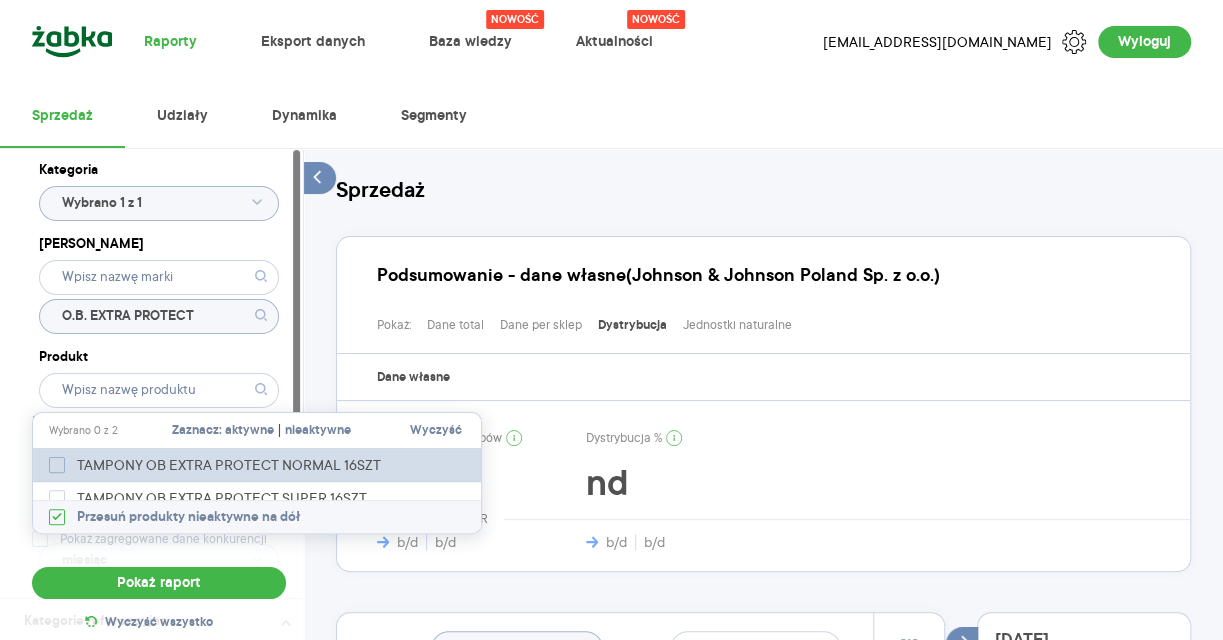 click on "TAMPONY OB EXTRA PROTECT NORMAL 16SZT" at bounding box center [232, 465] 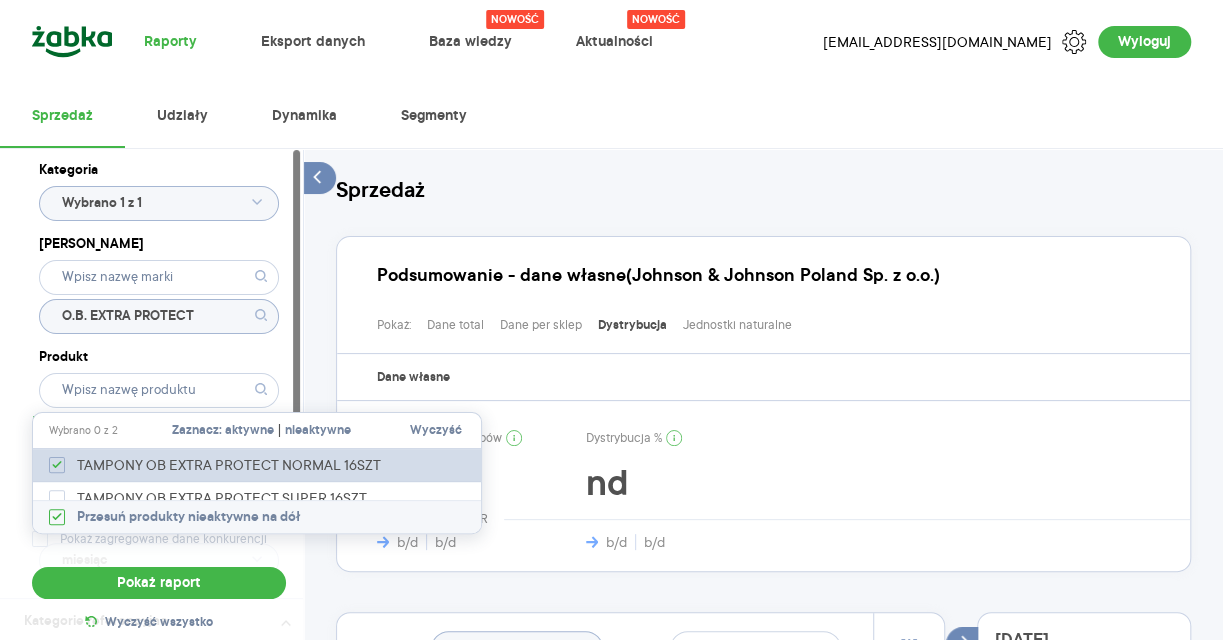 checkbox on "true" 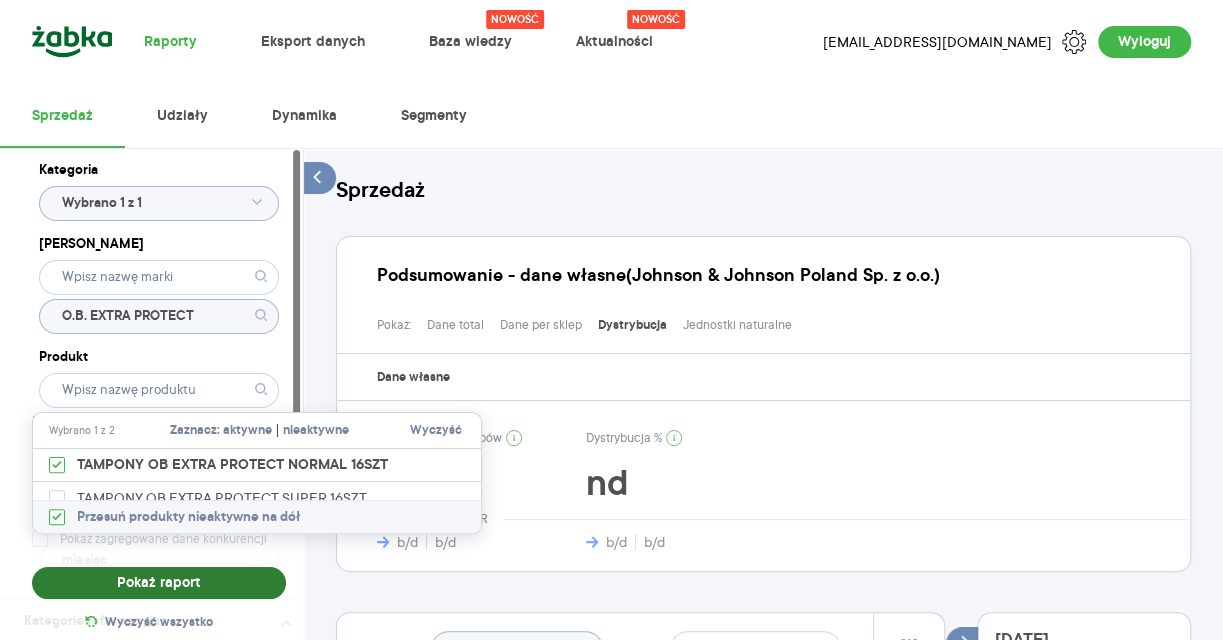 click on "Pokaż raport" at bounding box center (159, 583) 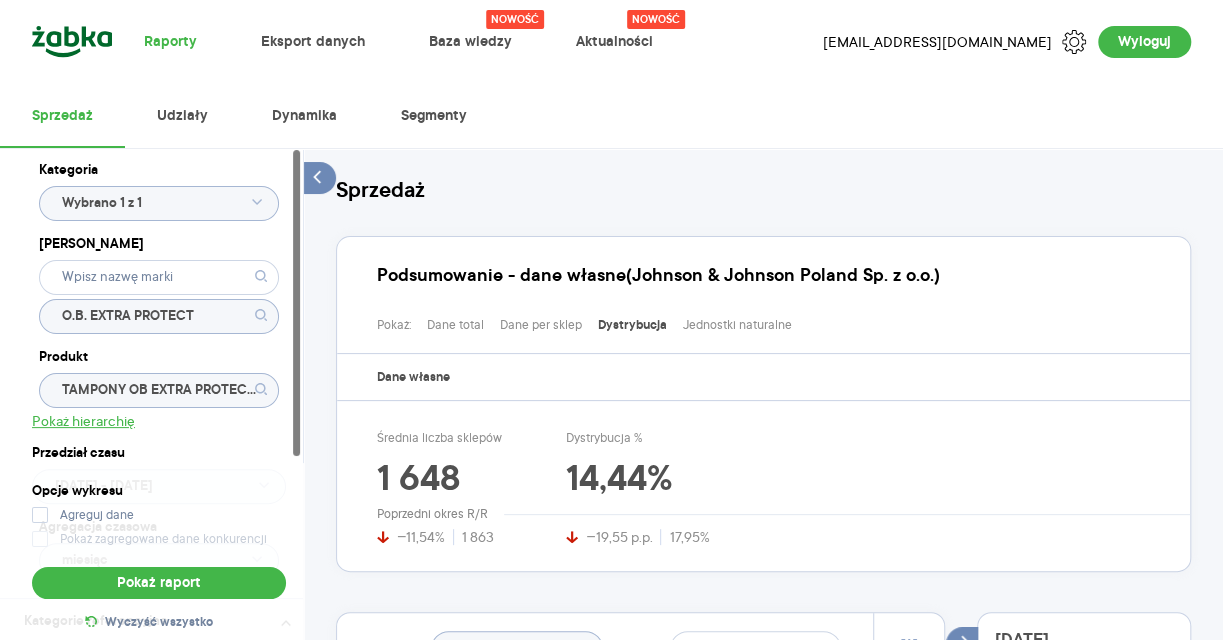 click on "TAMPONY OB EXTRA PROTECT NORMAL 16SZT" 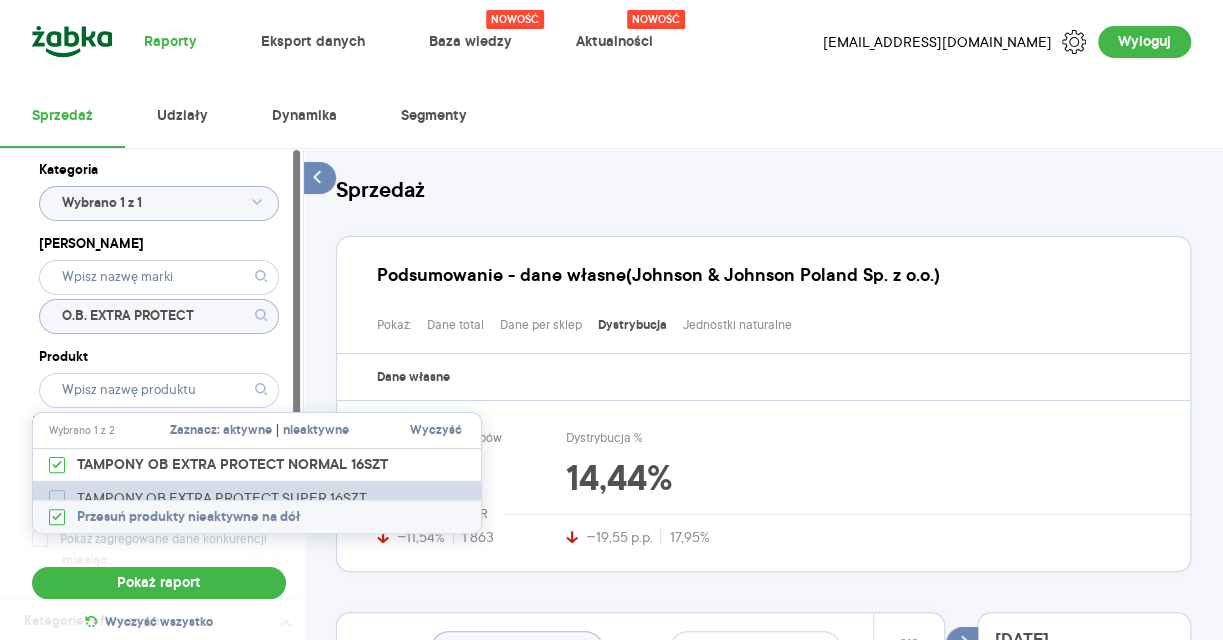 click 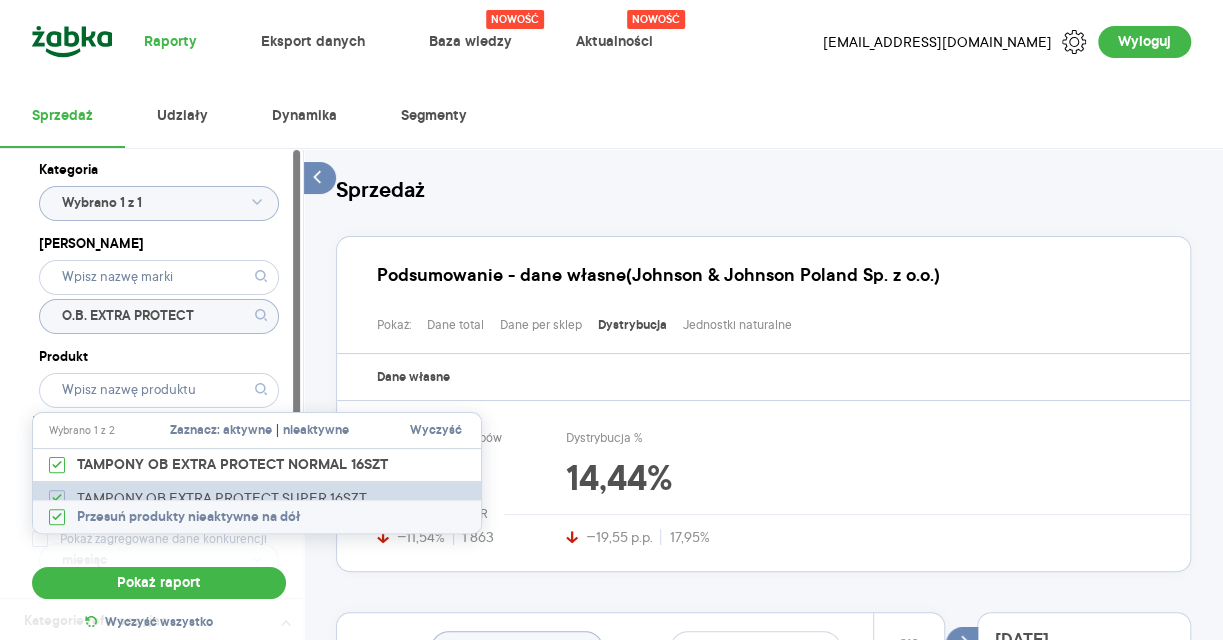 checkbox on "true" 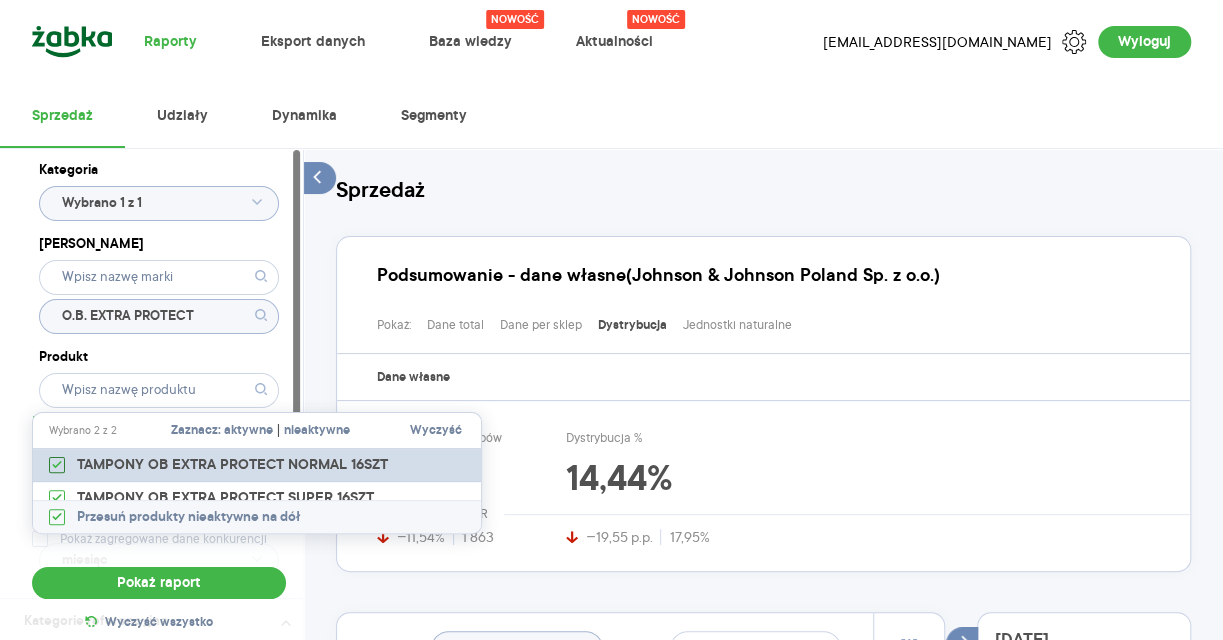 click 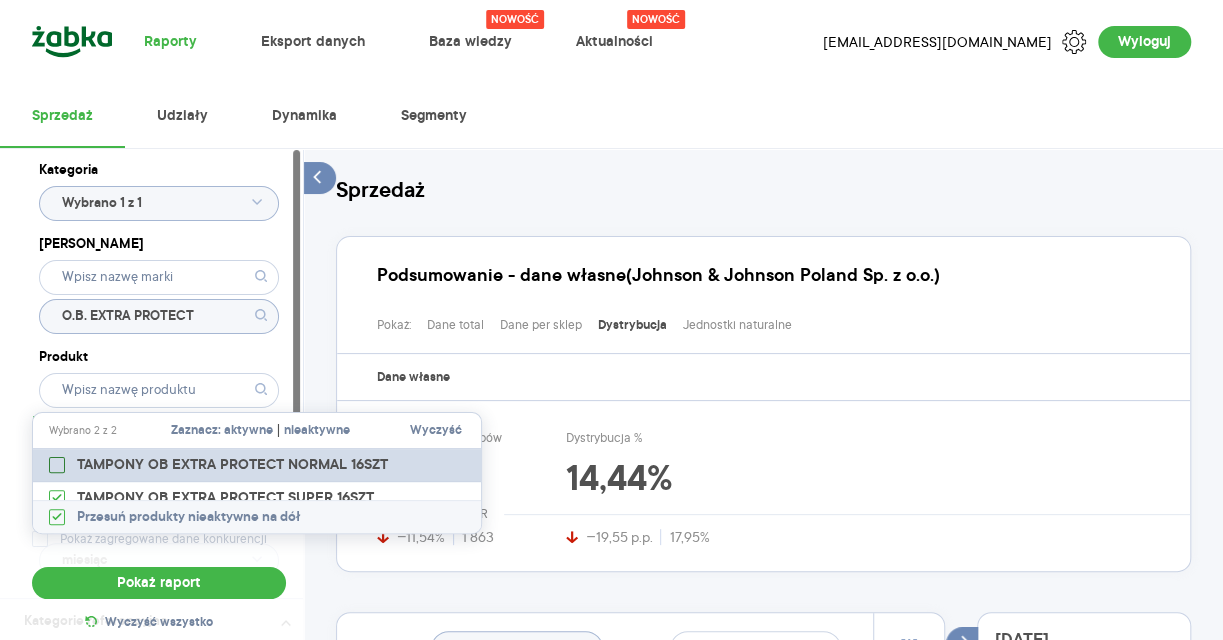 checkbox on "false" 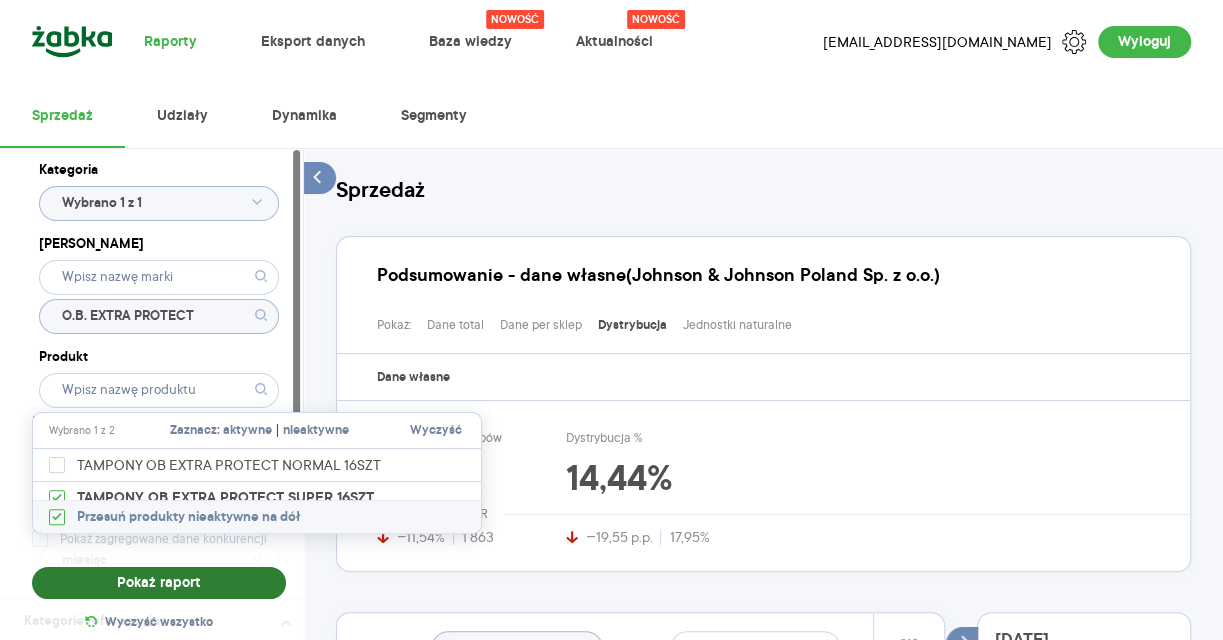 click on "Pokaż raport" at bounding box center (159, 583) 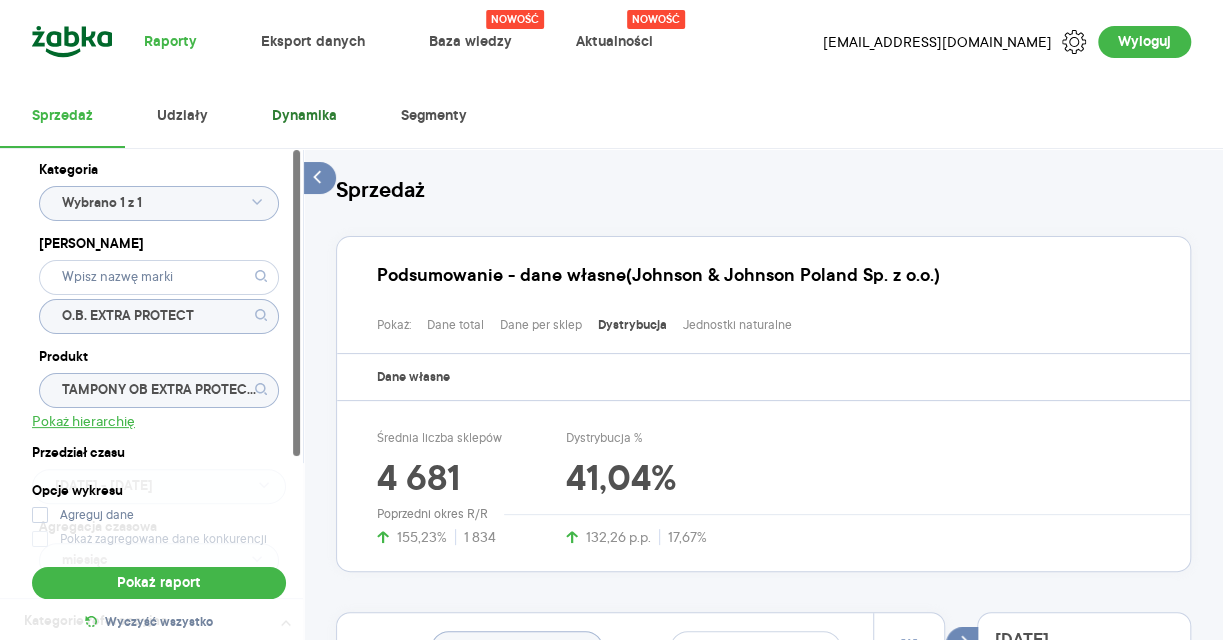 click on "Dynamika" at bounding box center (304, 116) 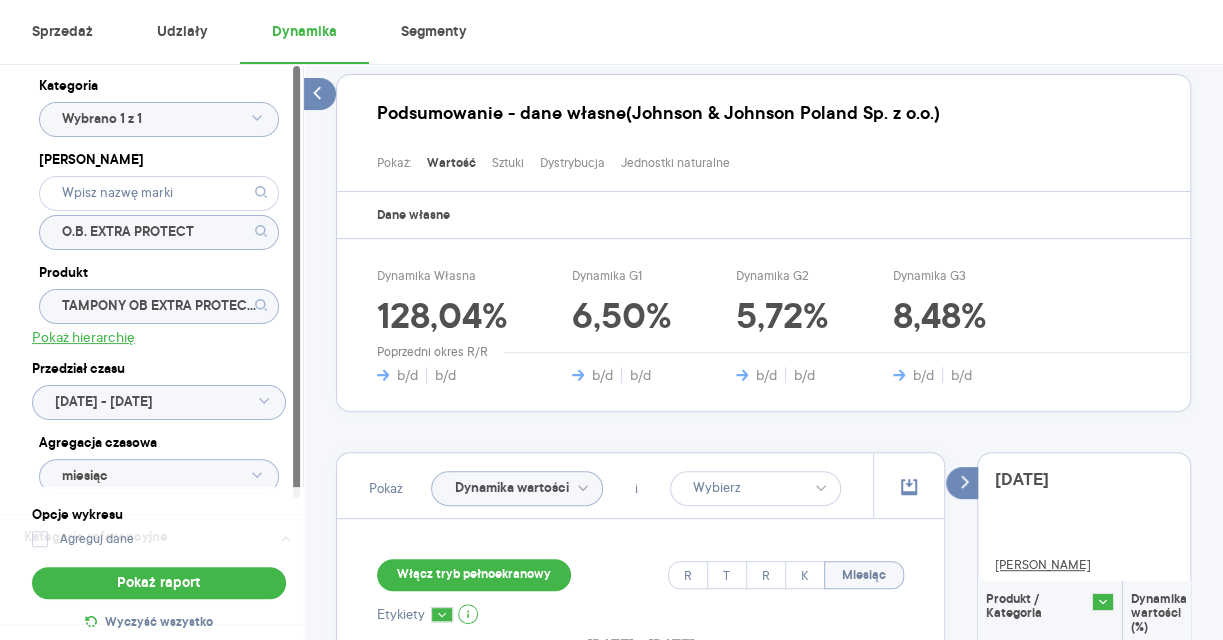 scroll, scrollTop: 0, scrollLeft: 0, axis: both 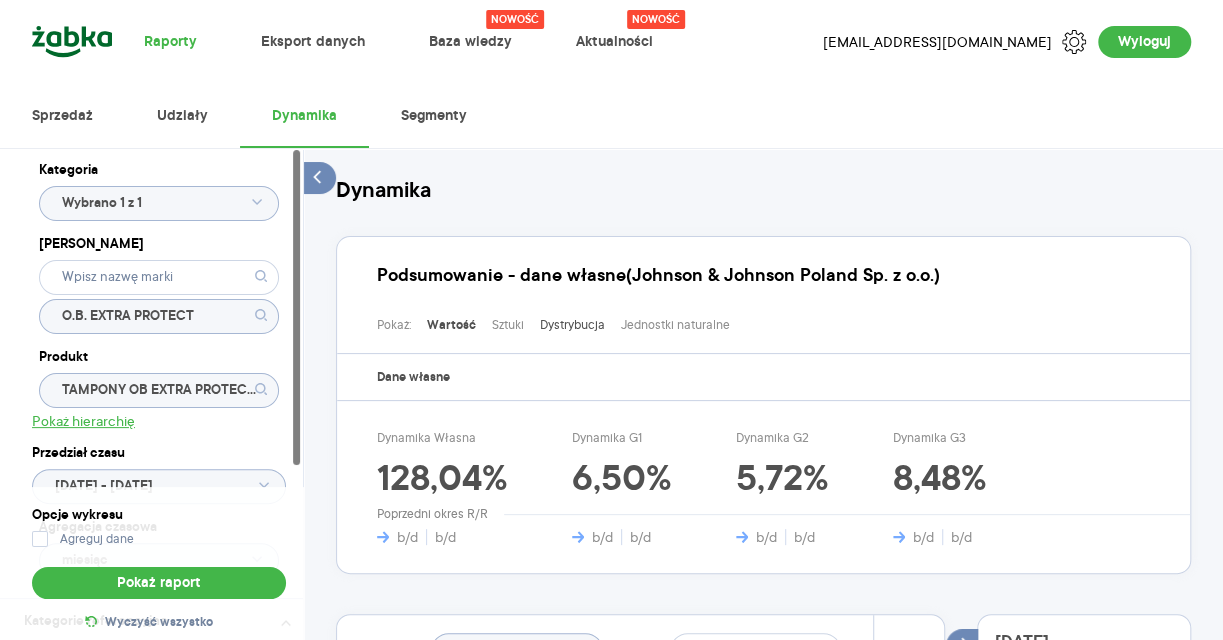click on "Dystrybucja" at bounding box center (572, 325) 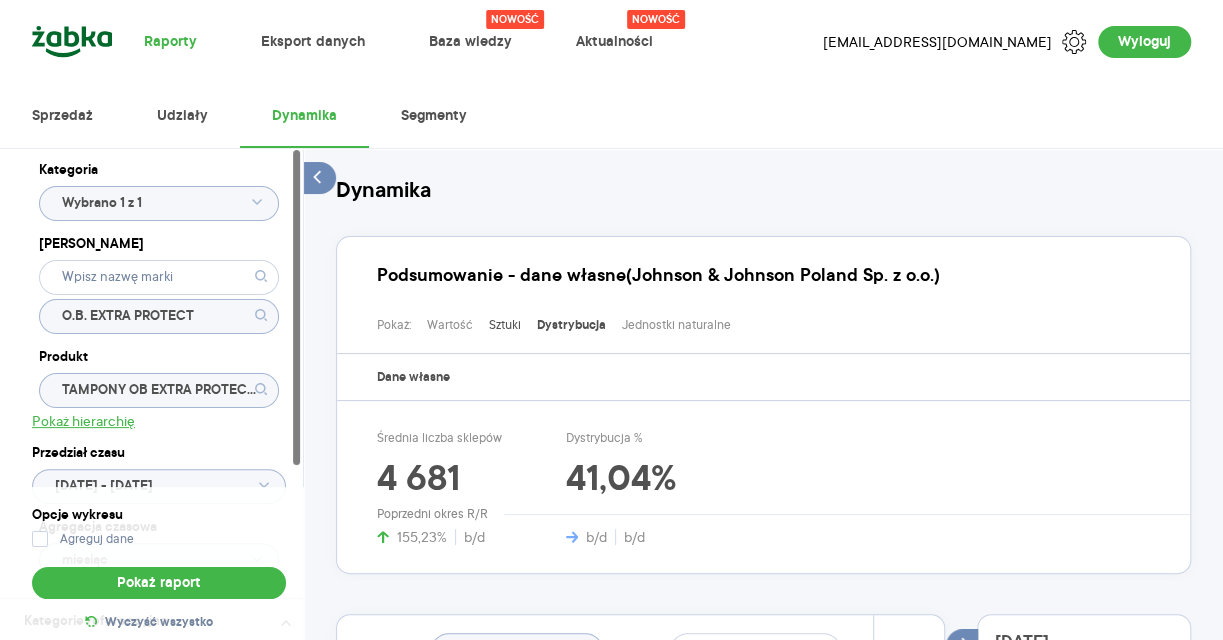 click on "Sztuki" at bounding box center [505, 325] 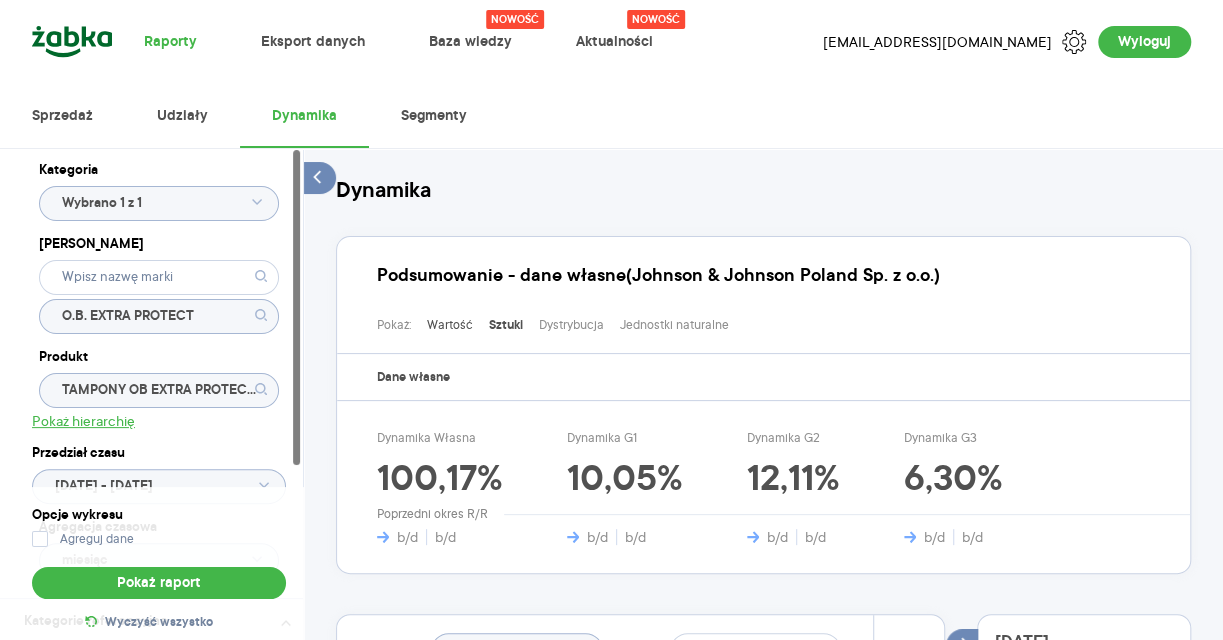 click on "Wartość" at bounding box center [450, 325] 